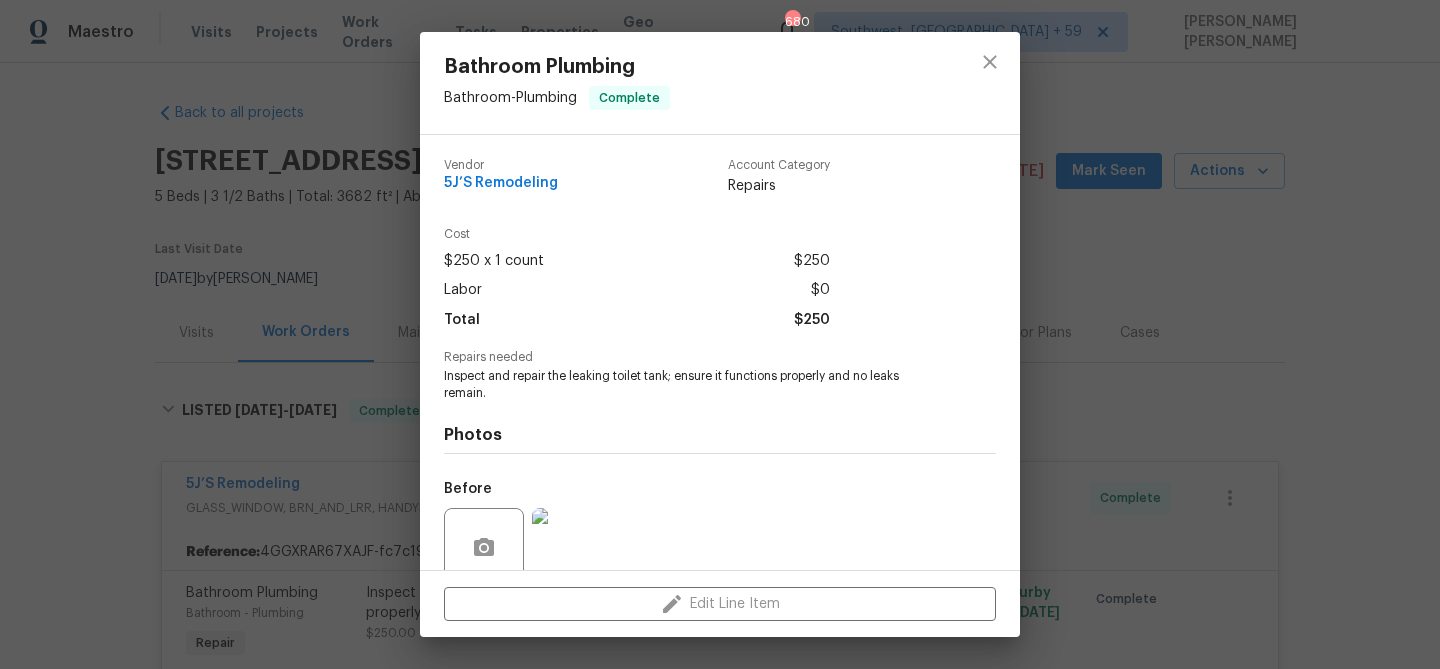 scroll, scrollTop: 0, scrollLeft: 0, axis: both 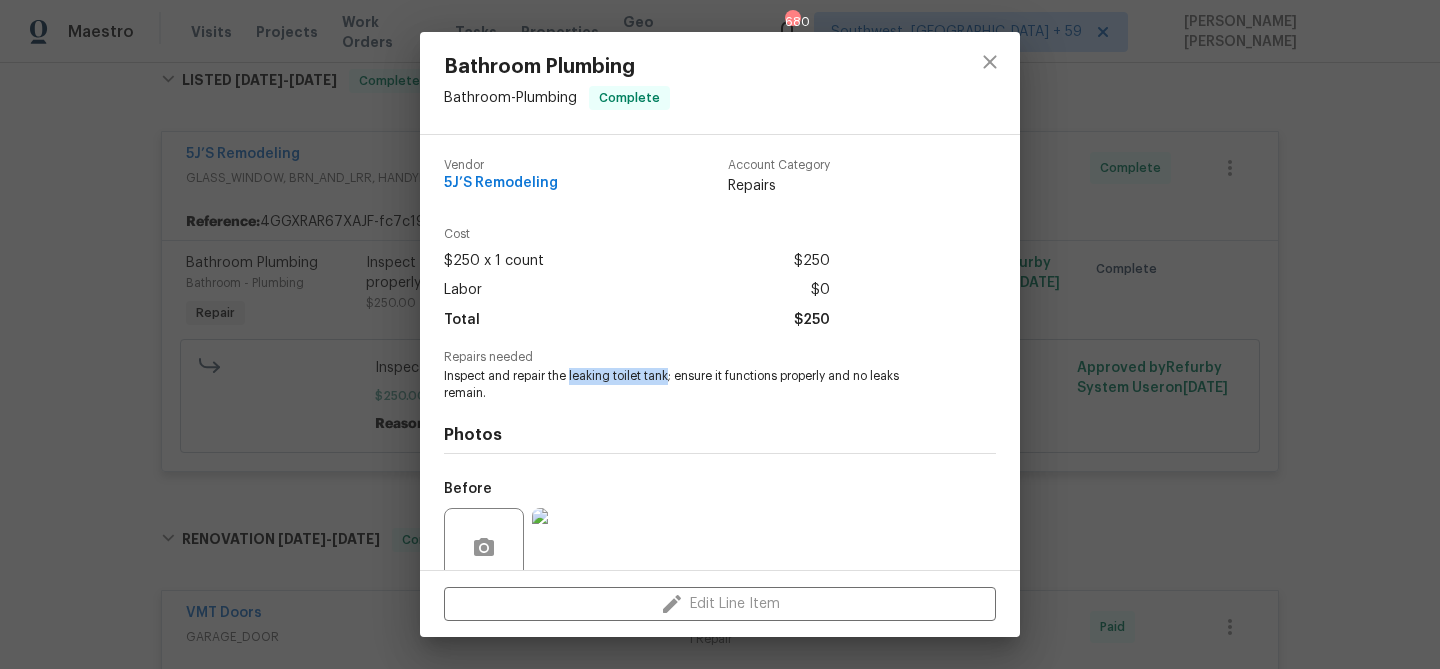 click on "Bathroom Plumbing Bathroom  -  Plumbing Complete Vendor 5J’S Remodeling Account Category Repairs Cost $250 x 1 count $250 Labor $0 Total $250 Repairs needed Inspect and repair the leaking toilet tank; ensure it functions properly and no leaks remain. Photos Before After  +1  Edit Line Item" at bounding box center (720, 334) 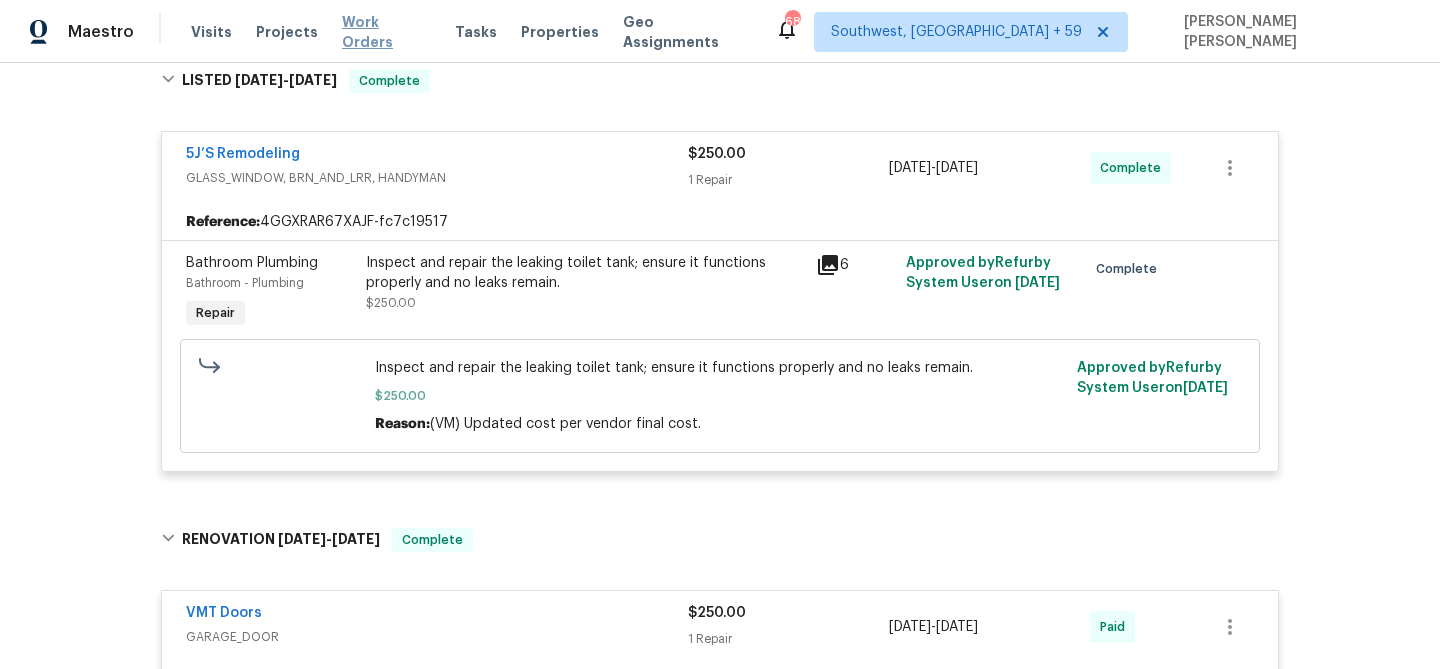 click on "Work Orders" at bounding box center (386, 32) 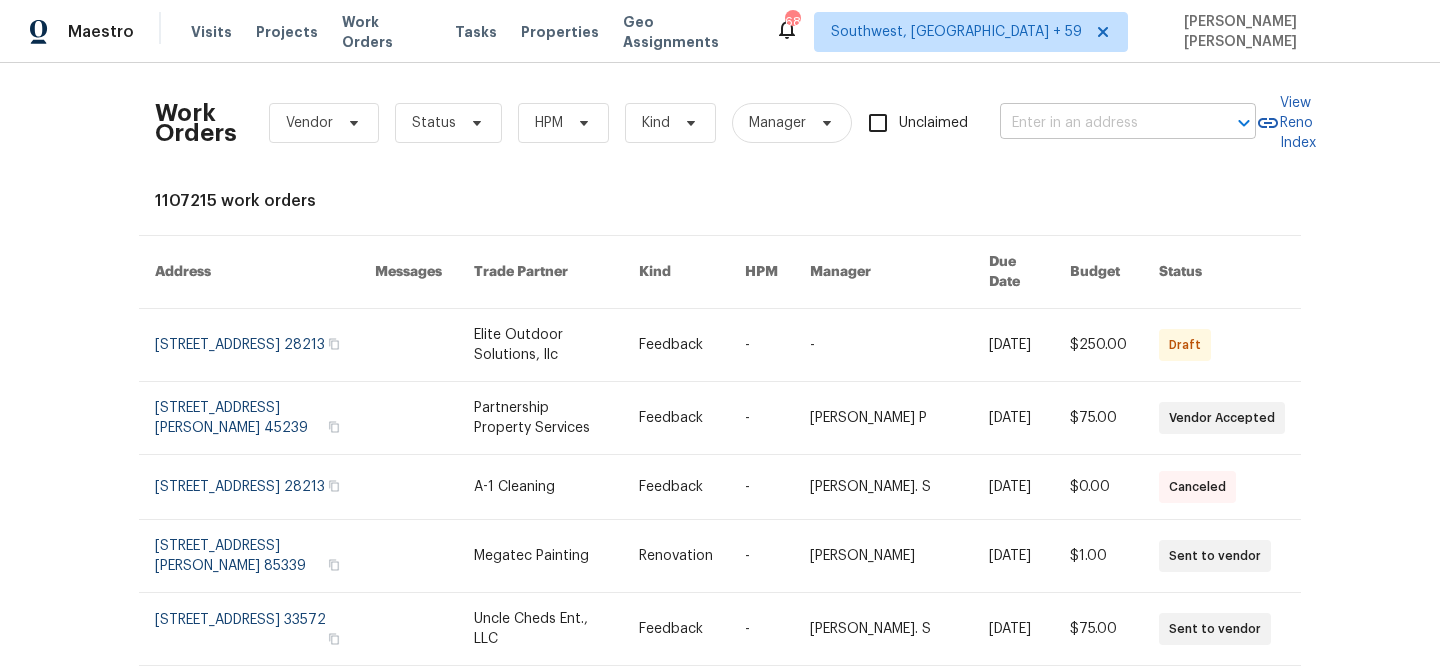 click at bounding box center (1100, 123) 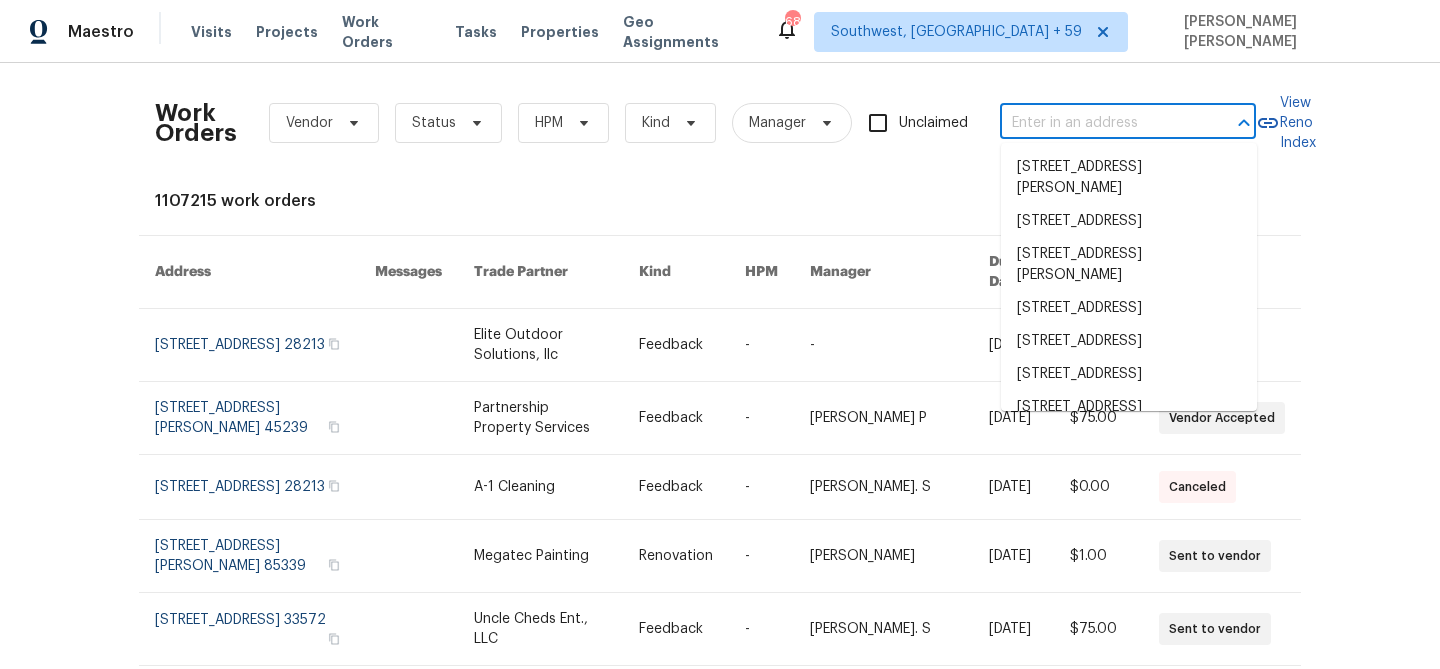 paste on "[STREET_ADDRESS]" 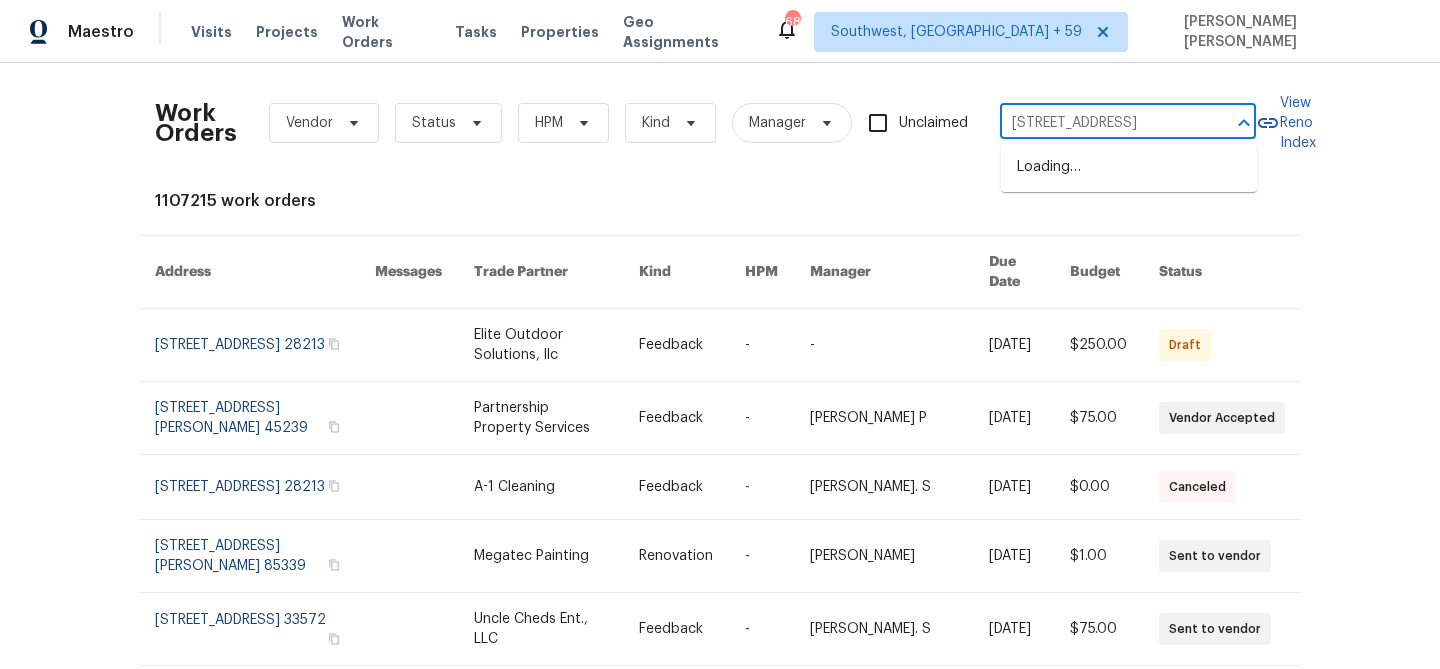 scroll, scrollTop: 0, scrollLeft: 69, axis: horizontal 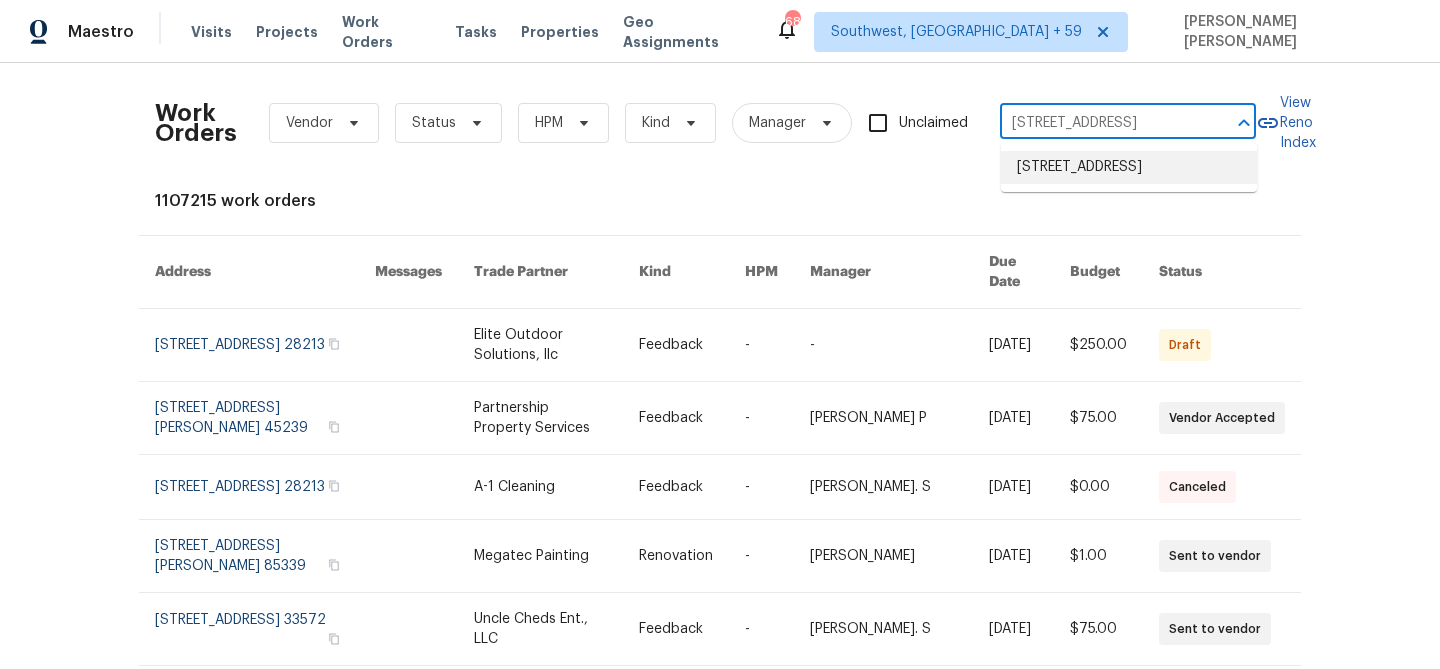 click on "[STREET_ADDRESS]" at bounding box center [1129, 167] 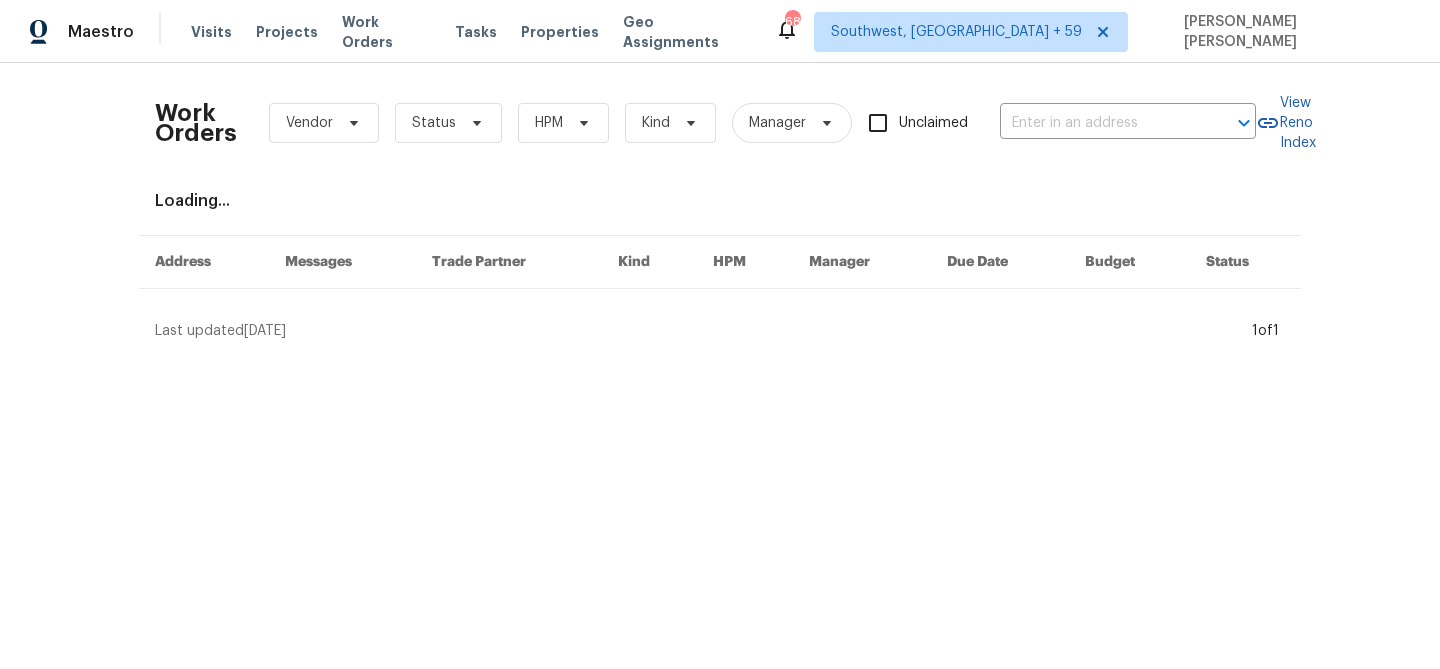type on "[STREET_ADDRESS]" 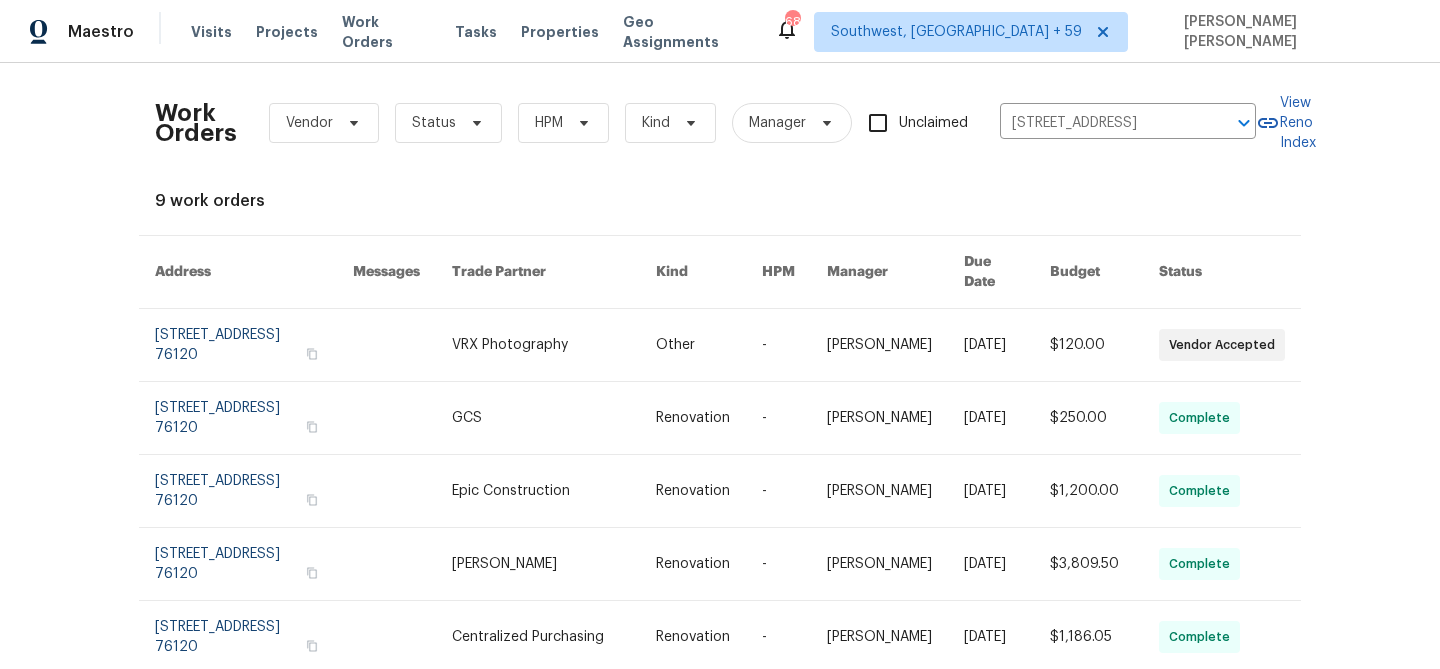 click at bounding box center (1007, 345) 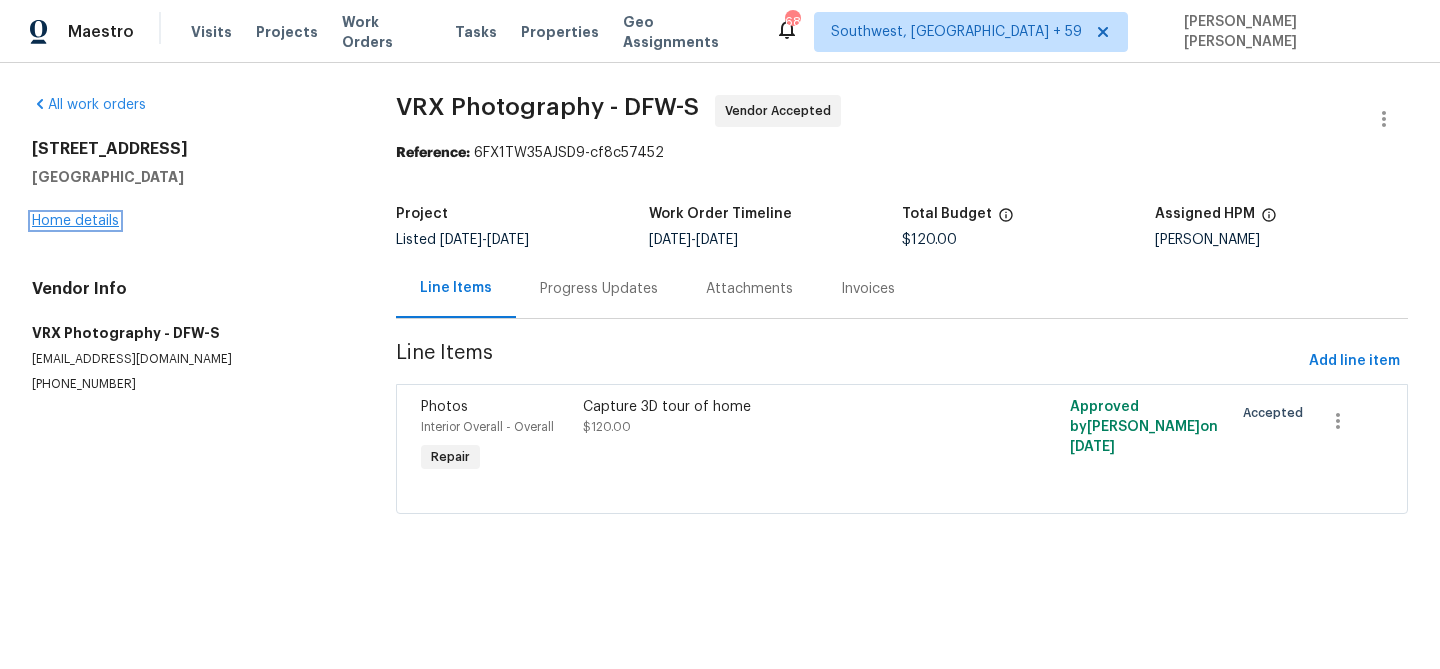 click on "Home details" at bounding box center (75, 221) 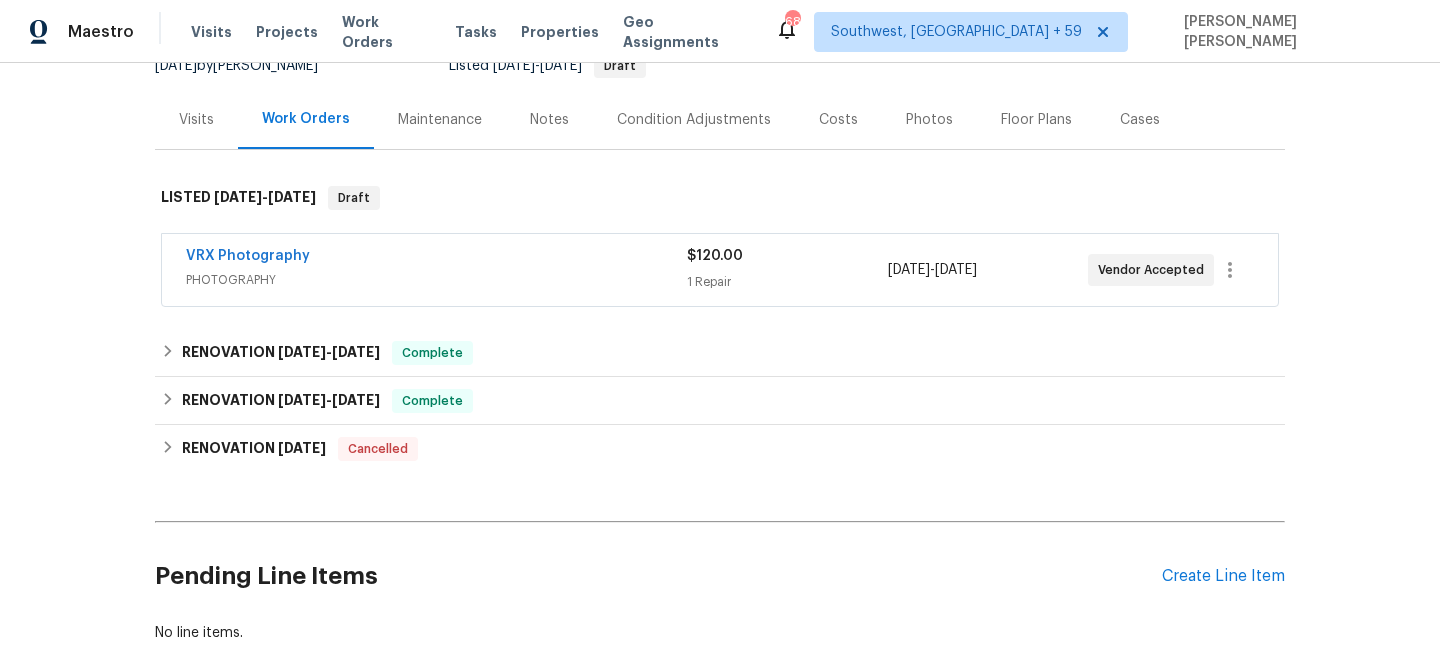 scroll, scrollTop: 216, scrollLeft: 0, axis: vertical 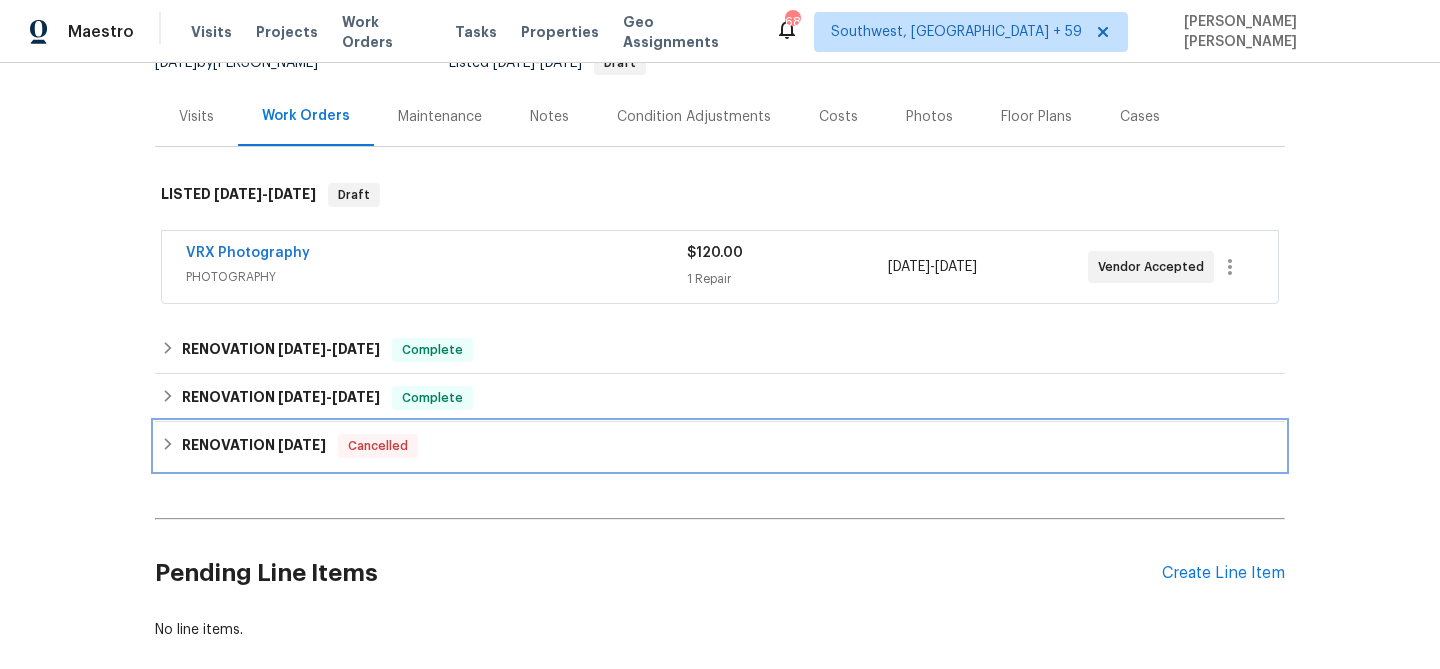 click on "[DATE]" at bounding box center [302, 445] 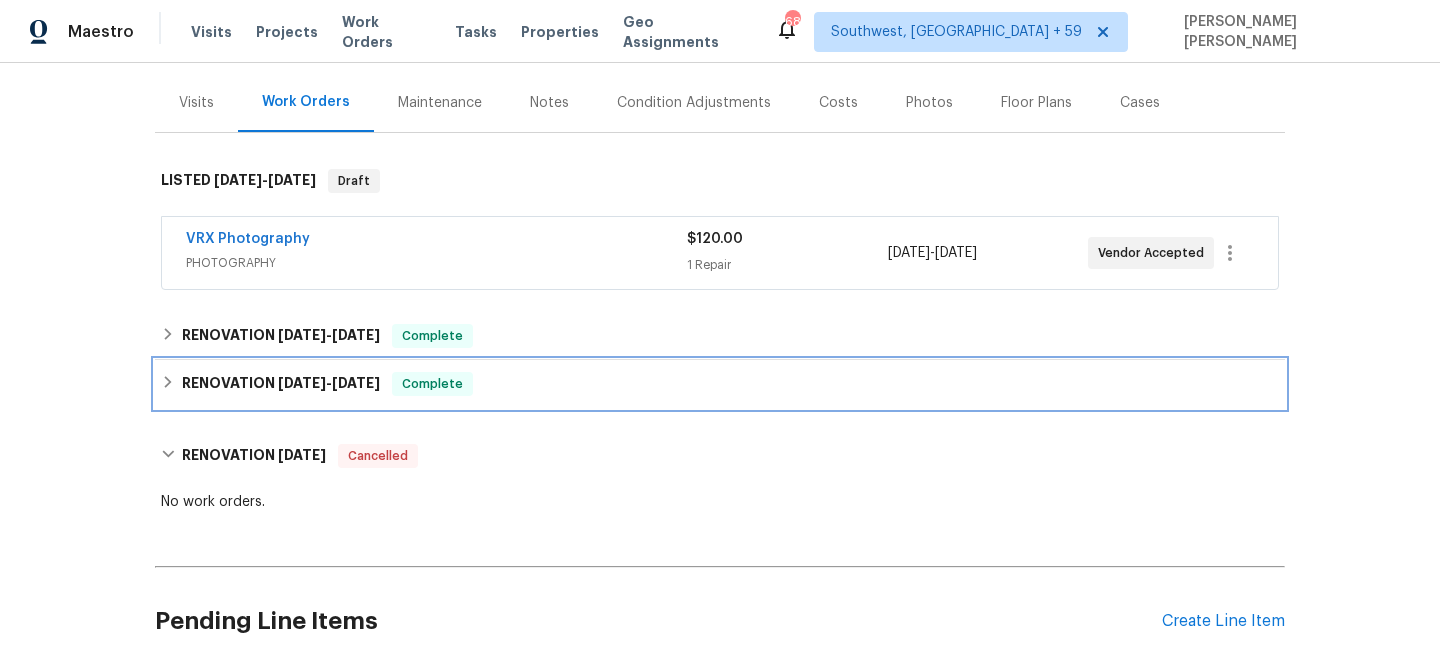 click on "Complete" at bounding box center (432, 384) 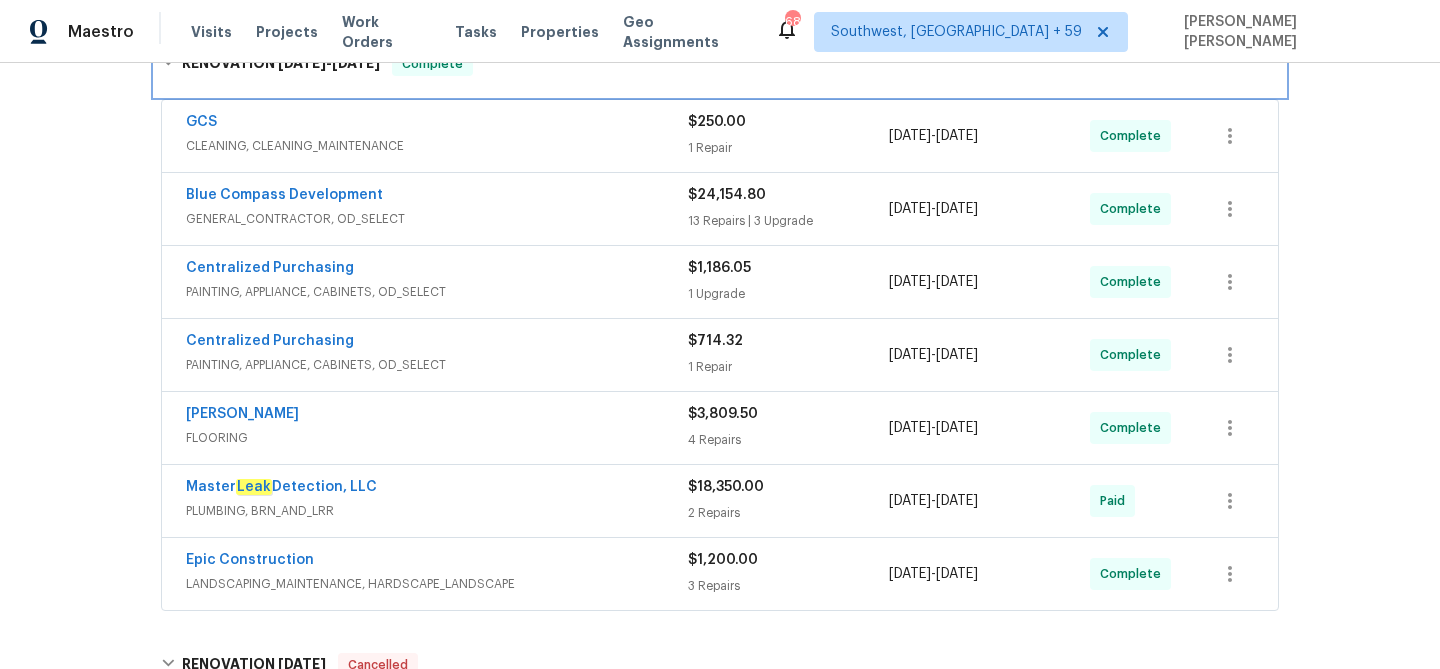 scroll, scrollTop: 583, scrollLeft: 0, axis: vertical 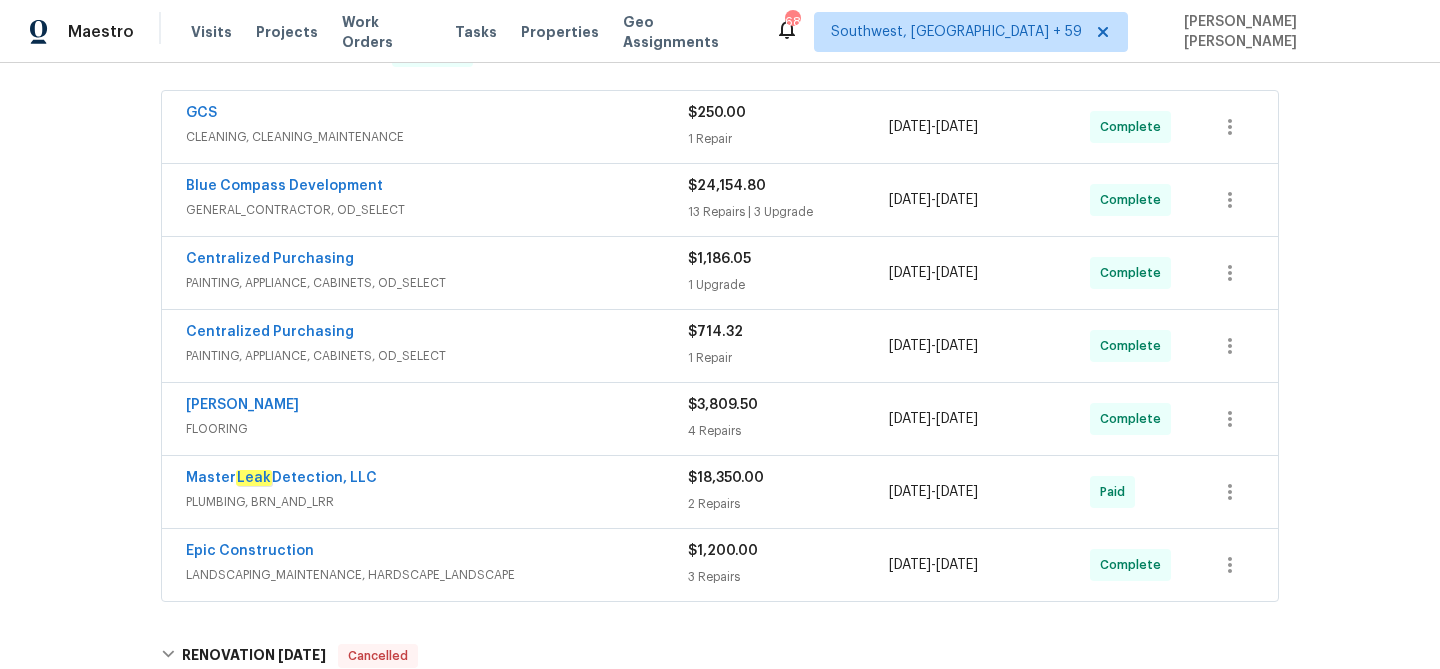 click on "PLUMBING, BRN_AND_LRR" at bounding box center (437, 502) 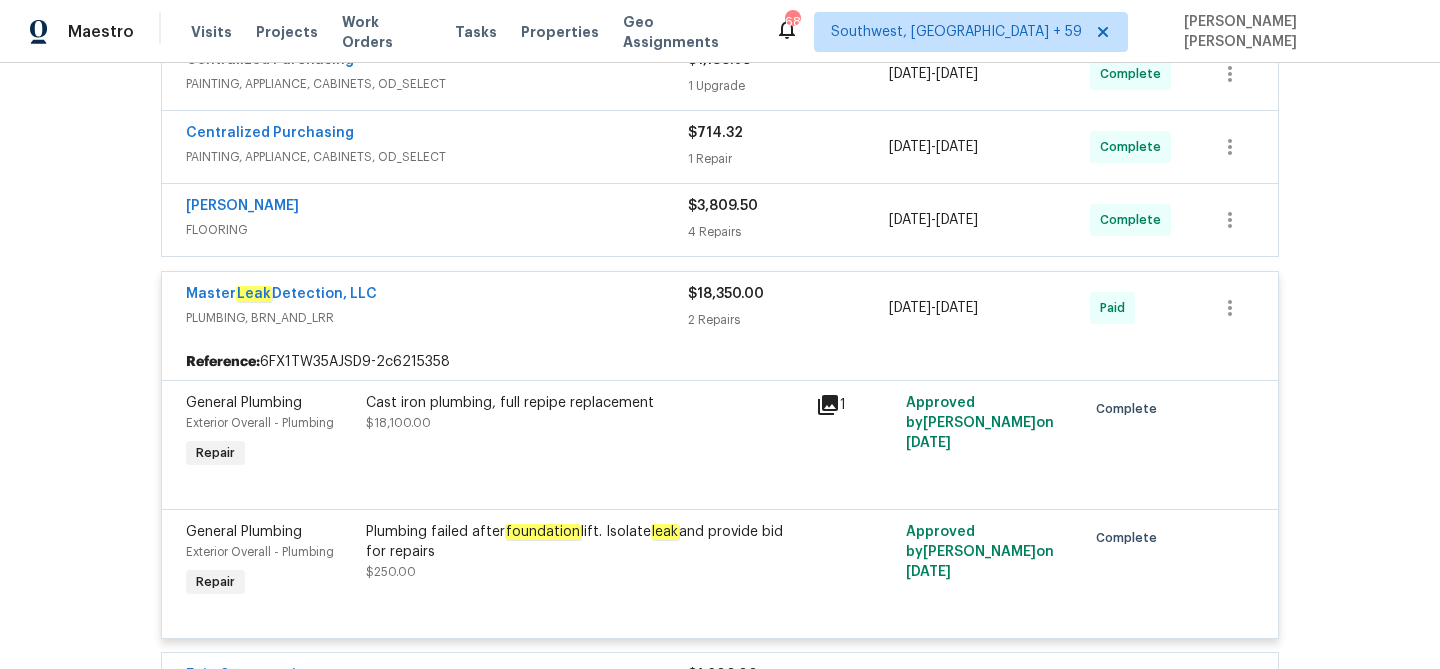 scroll, scrollTop: 777, scrollLeft: 0, axis: vertical 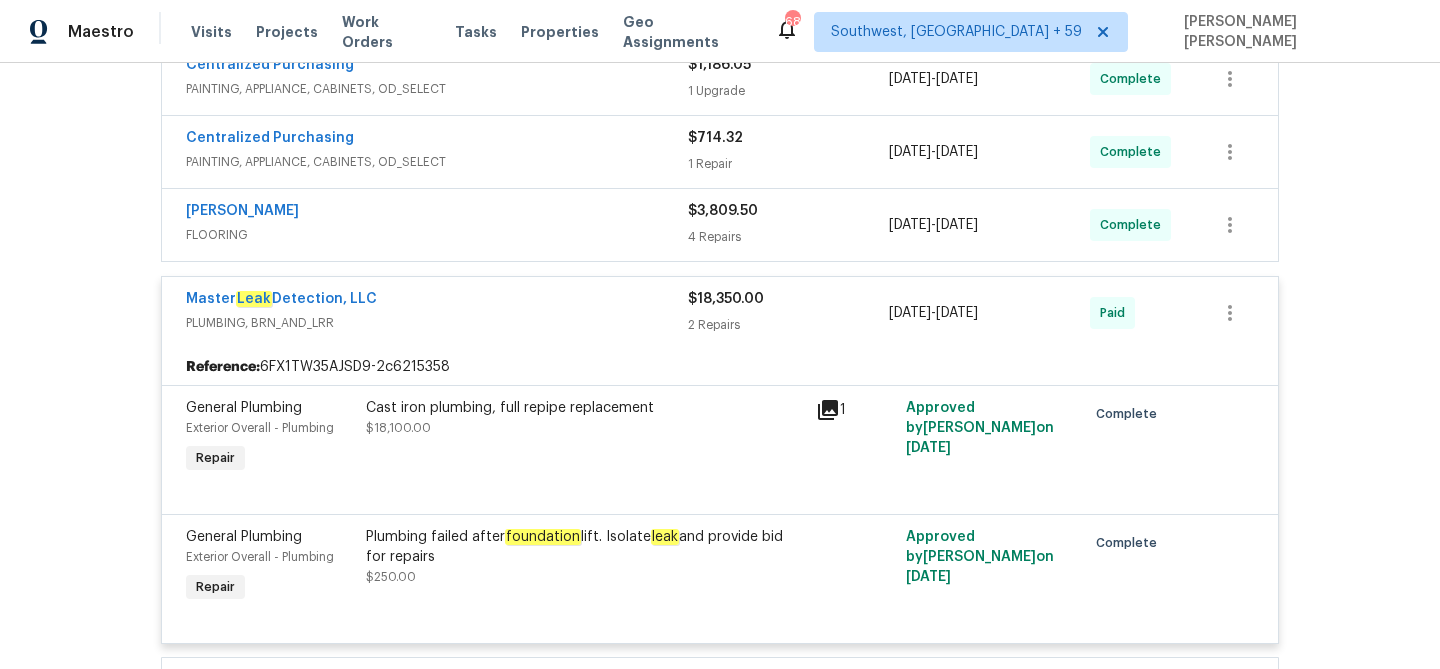 click on "PLUMBING, BRN_AND_LRR" at bounding box center [437, 323] 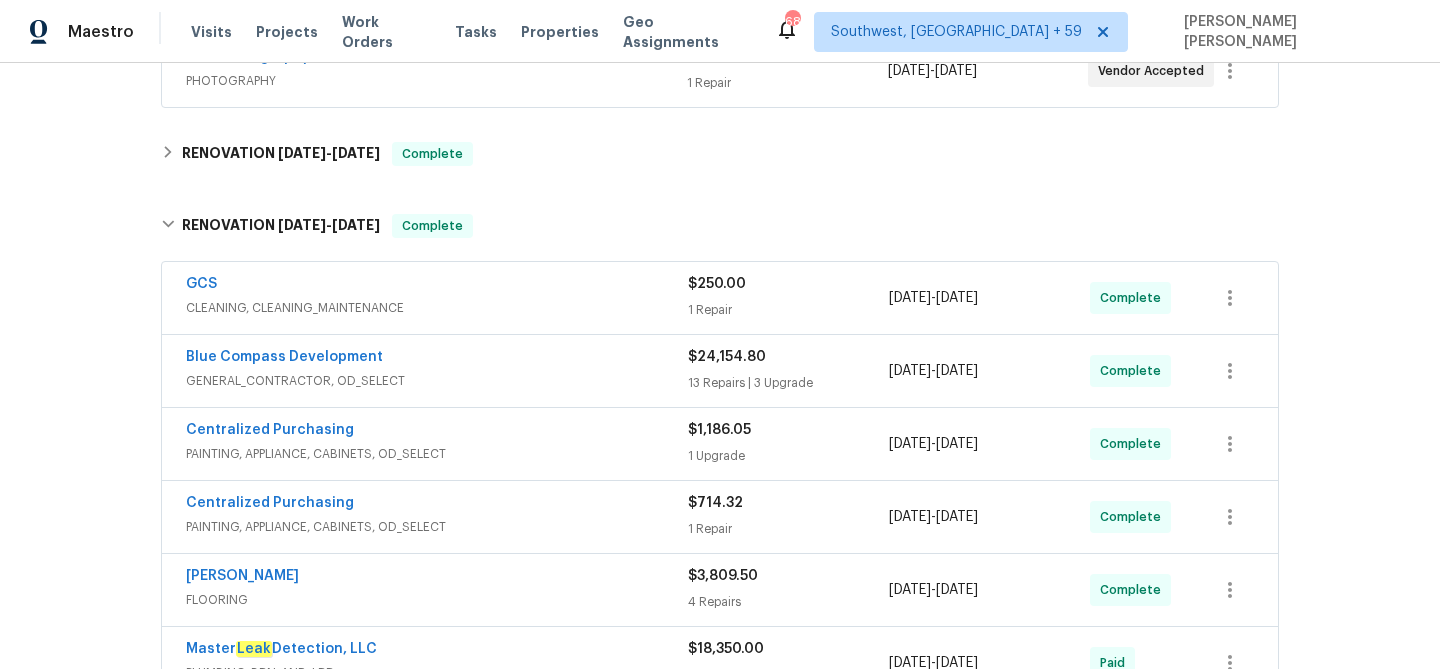 scroll, scrollTop: 411, scrollLeft: 0, axis: vertical 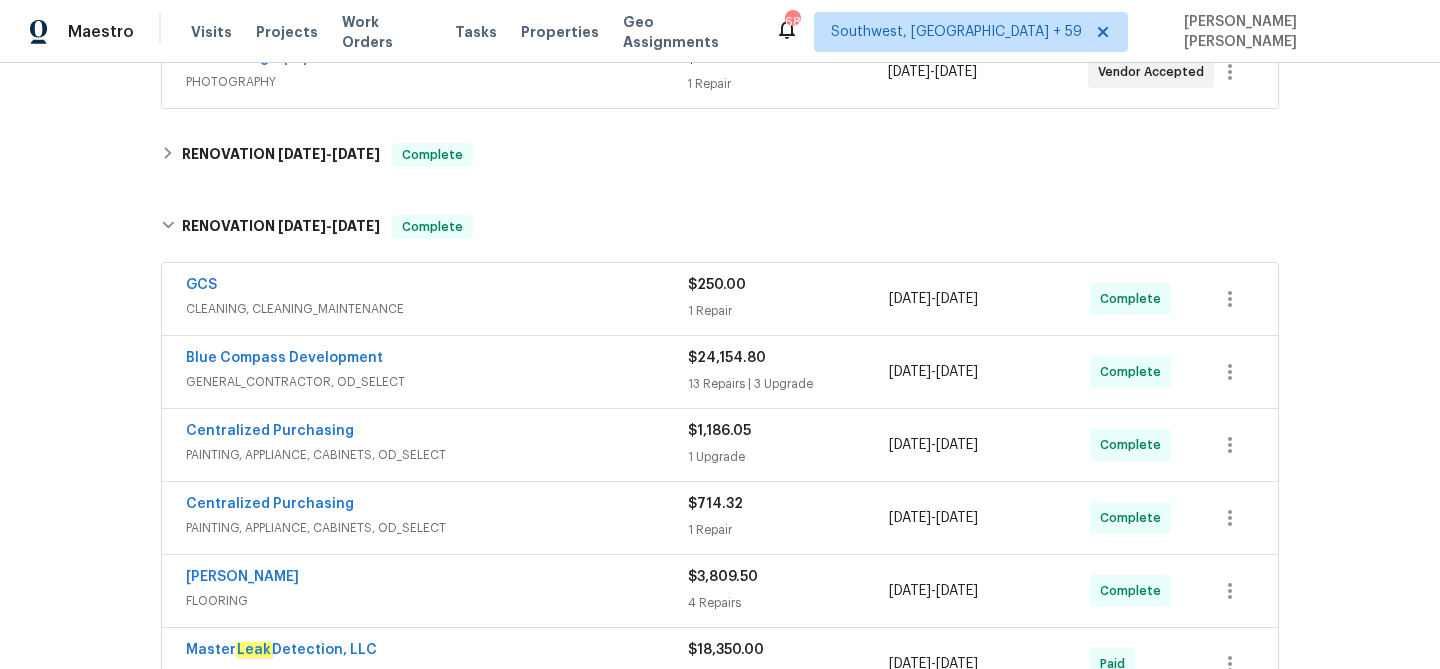 click on "CLEANING, CLEANING_MAINTENANCE" at bounding box center (437, 309) 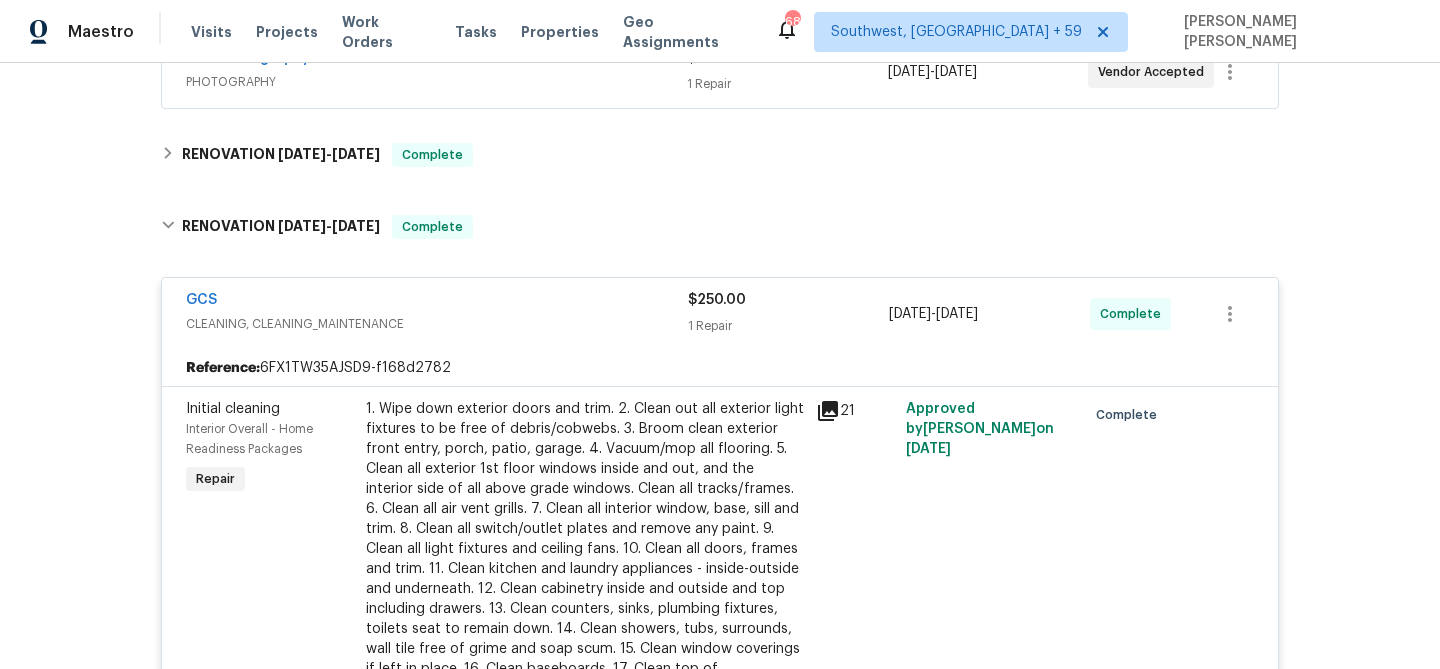 click on "GCS" at bounding box center (437, 302) 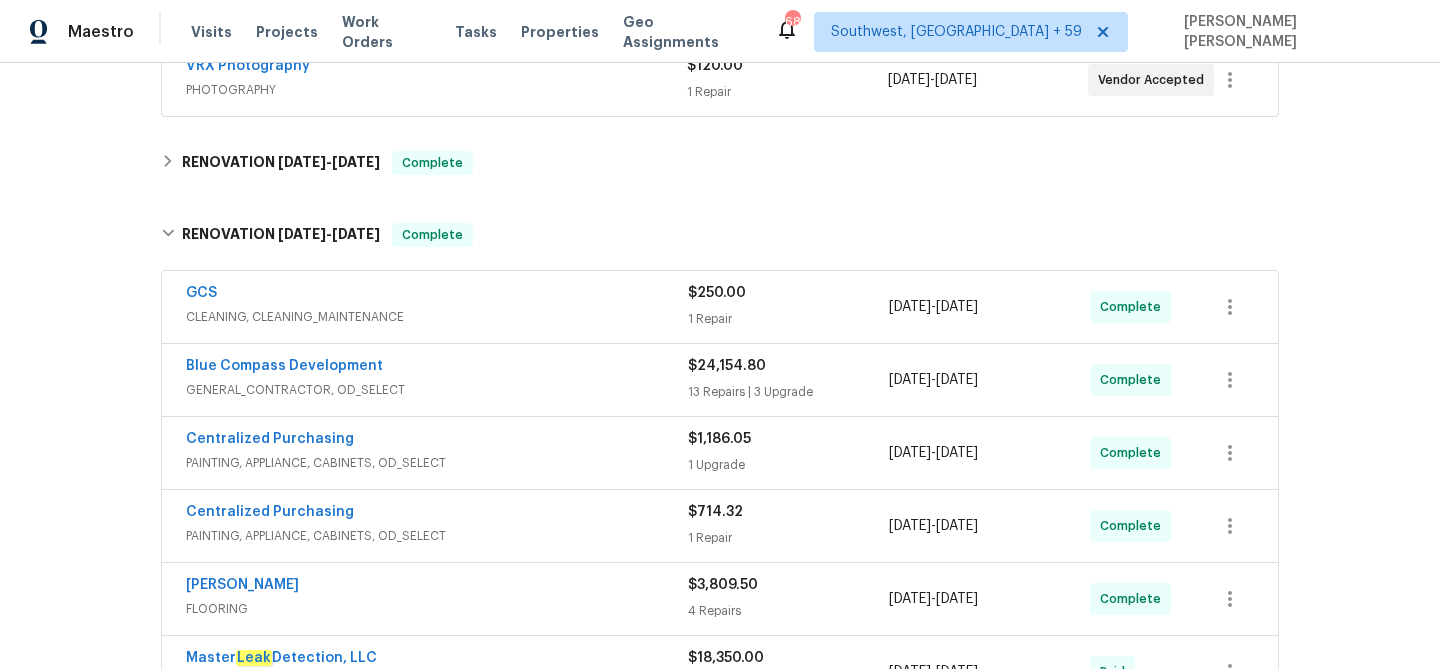 scroll, scrollTop: 278, scrollLeft: 0, axis: vertical 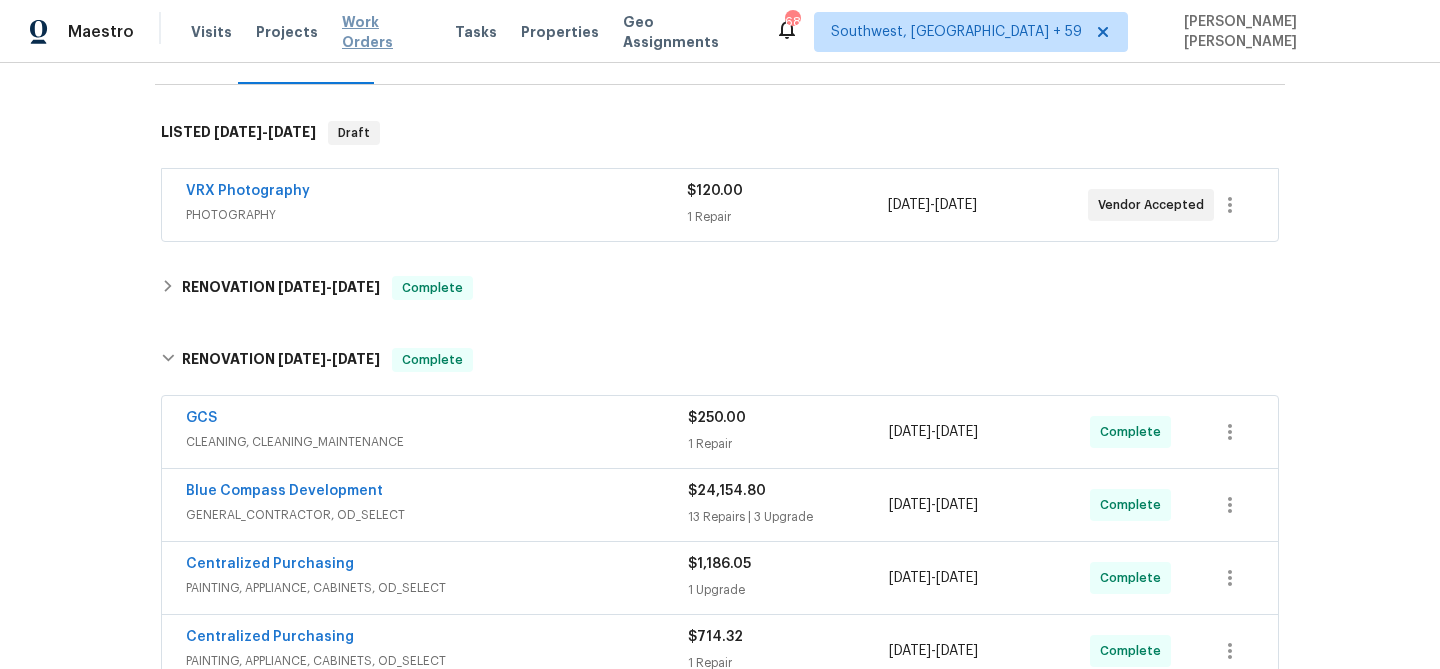click on "Work Orders" at bounding box center [386, 32] 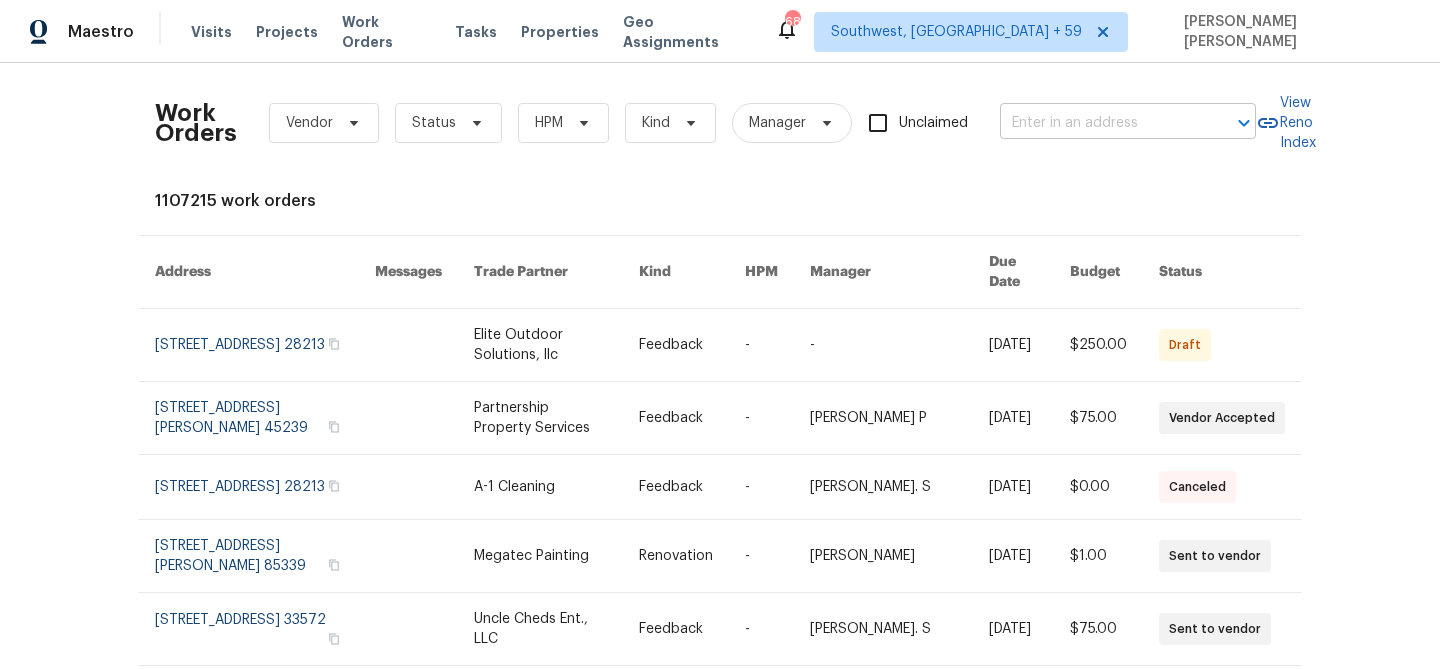 click at bounding box center (1100, 123) 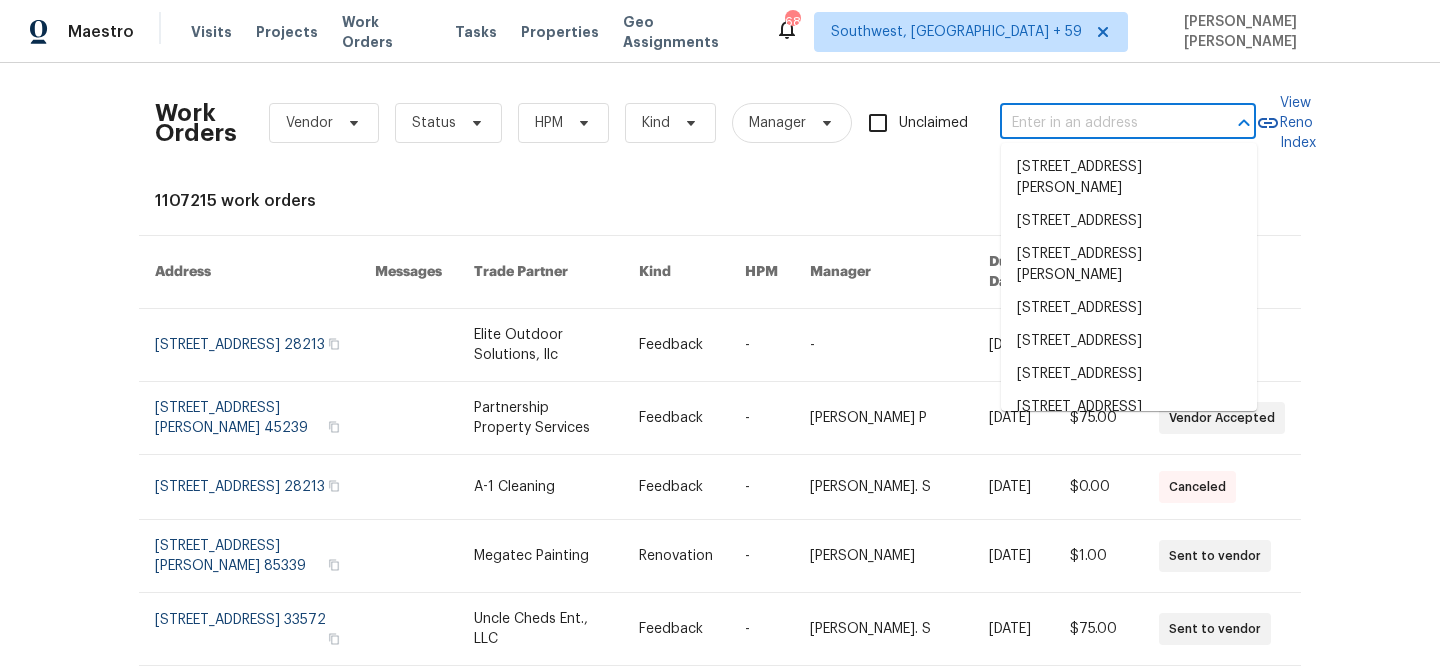 paste on "[STREET_ADDRESS]" 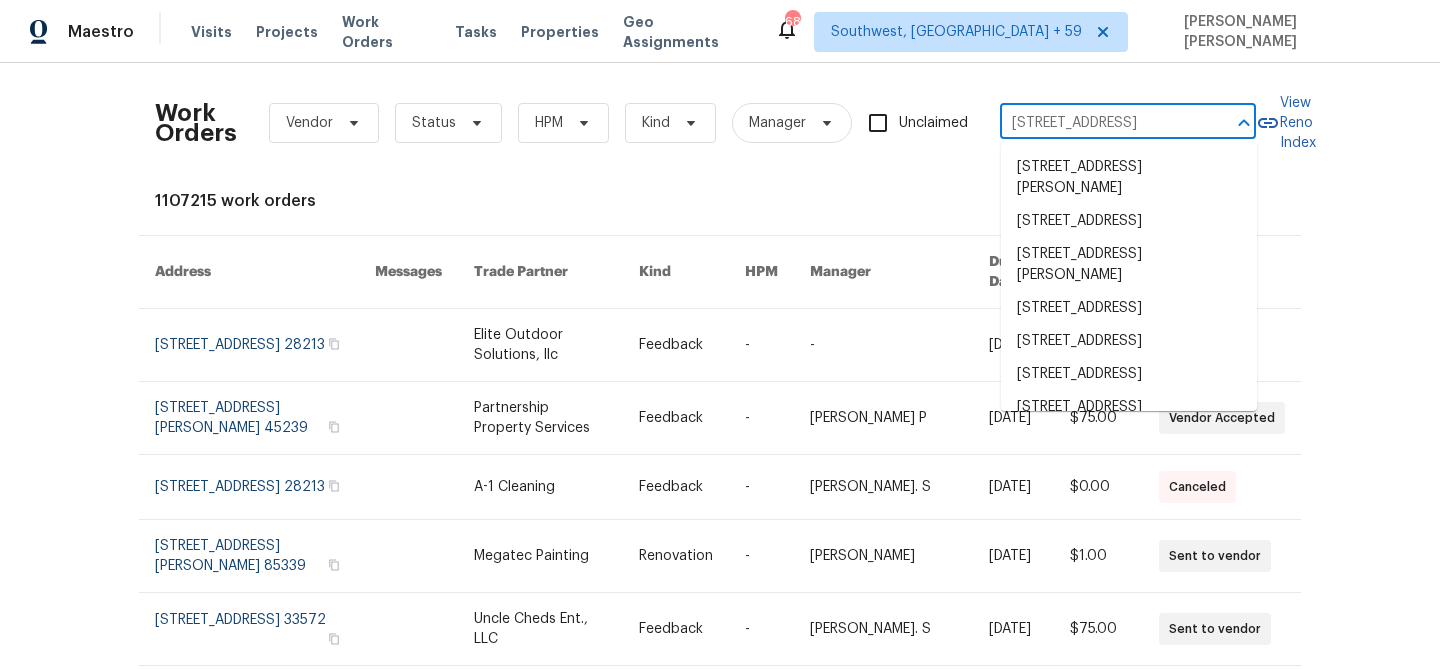 scroll, scrollTop: 0, scrollLeft: 61, axis: horizontal 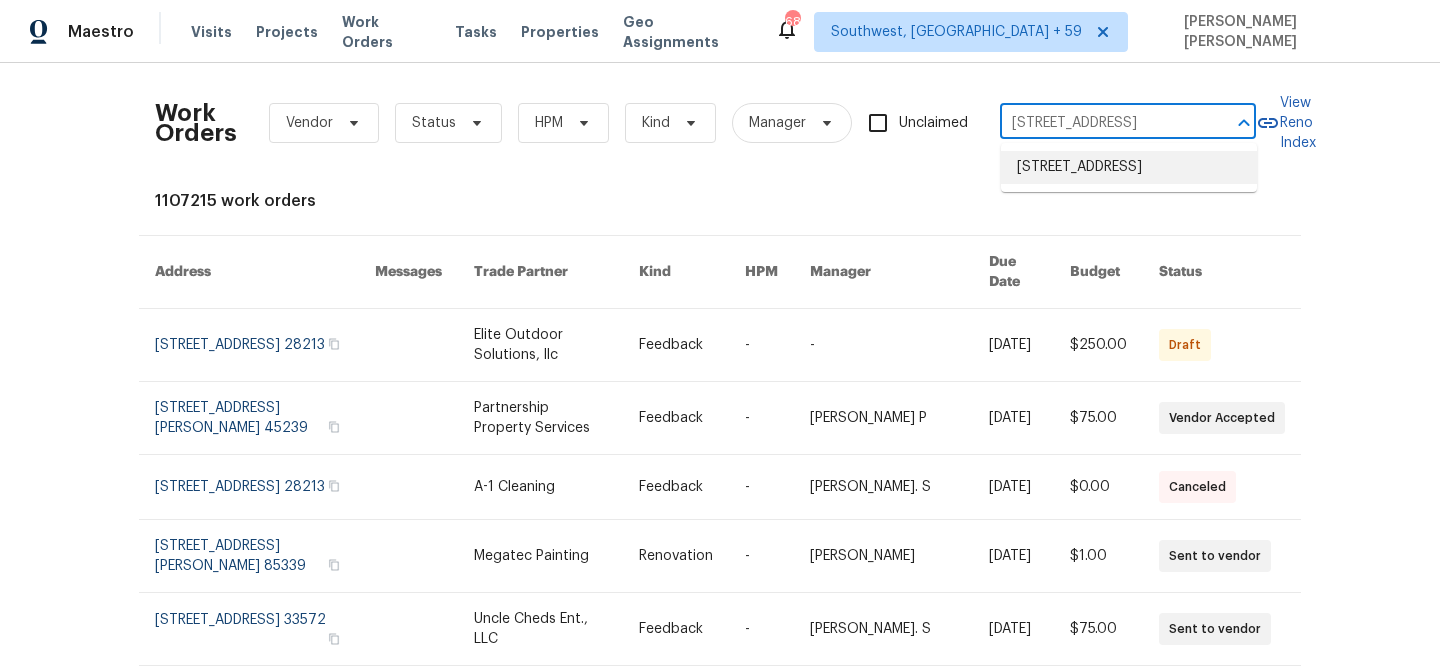 click on "[STREET_ADDRESS]" at bounding box center [1129, 167] 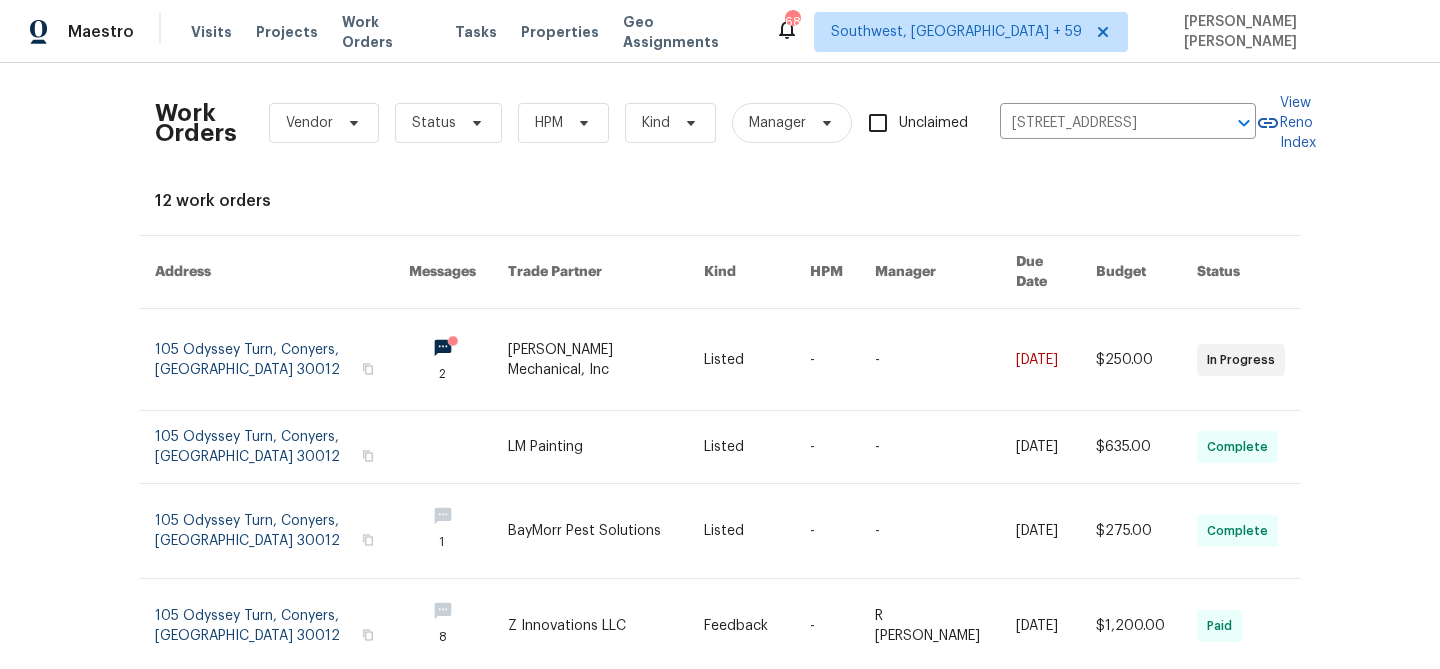 click at bounding box center [945, 359] 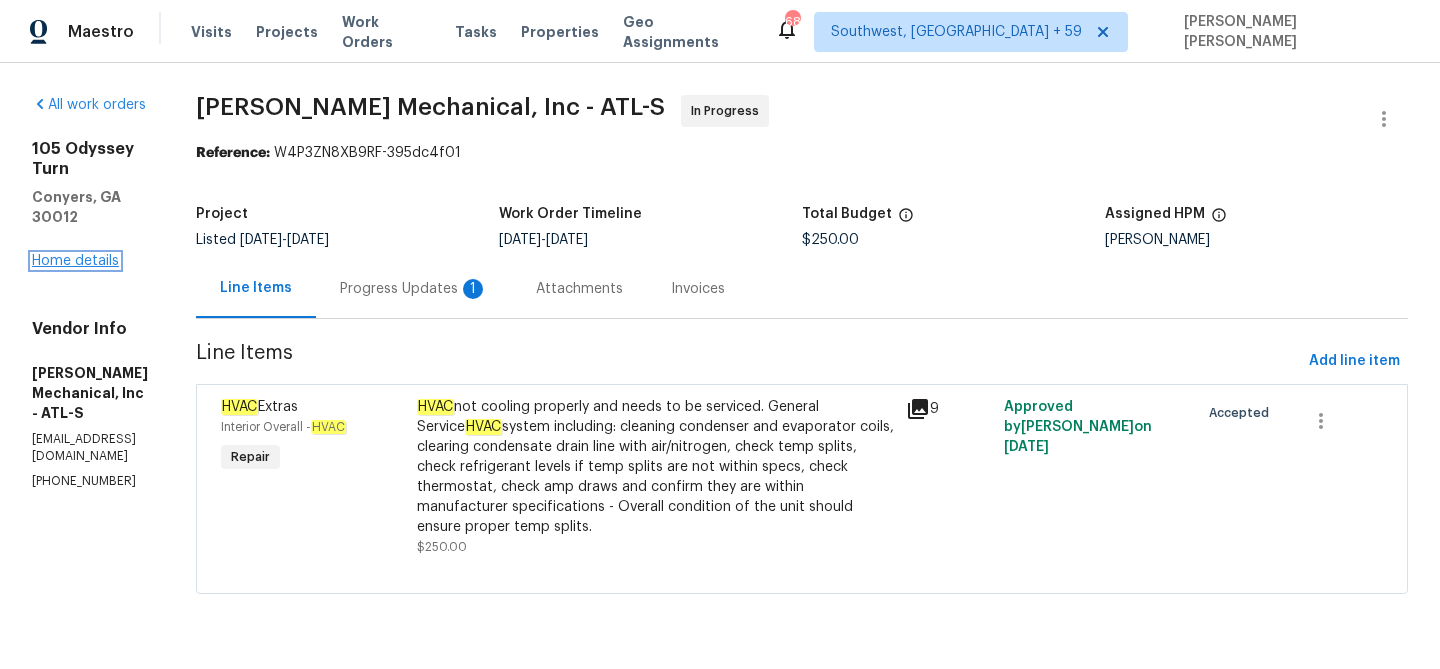 click on "Home details" at bounding box center (75, 261) 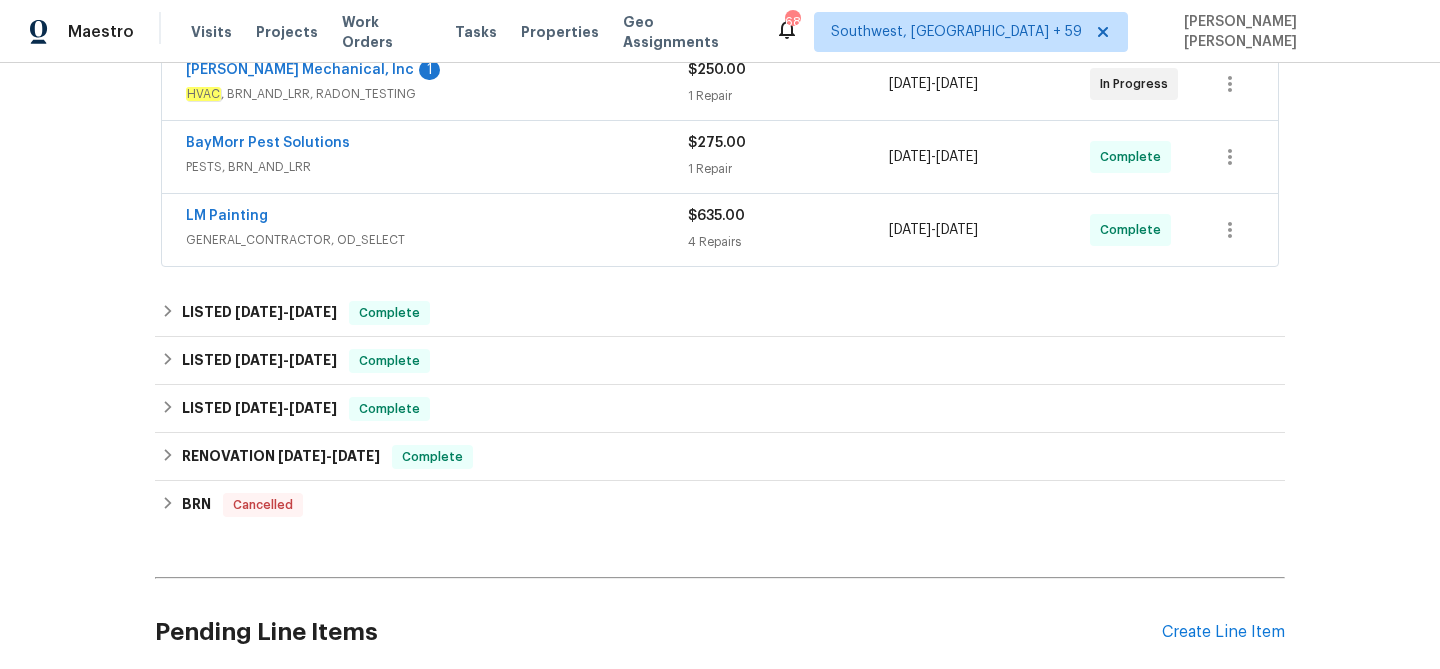 scroll, scrollTop: 408, scrollLeft: 0, axis: vertical 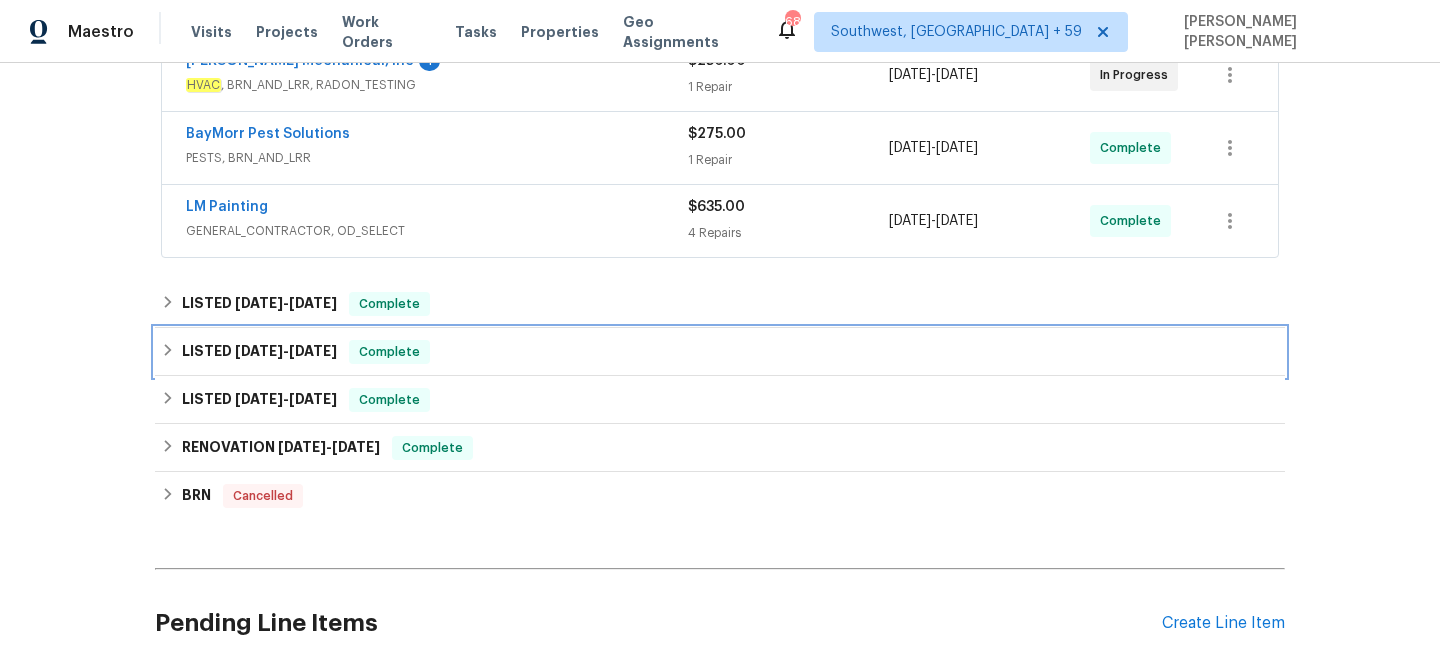 click on "Complete" at bounding box center (389, 352) 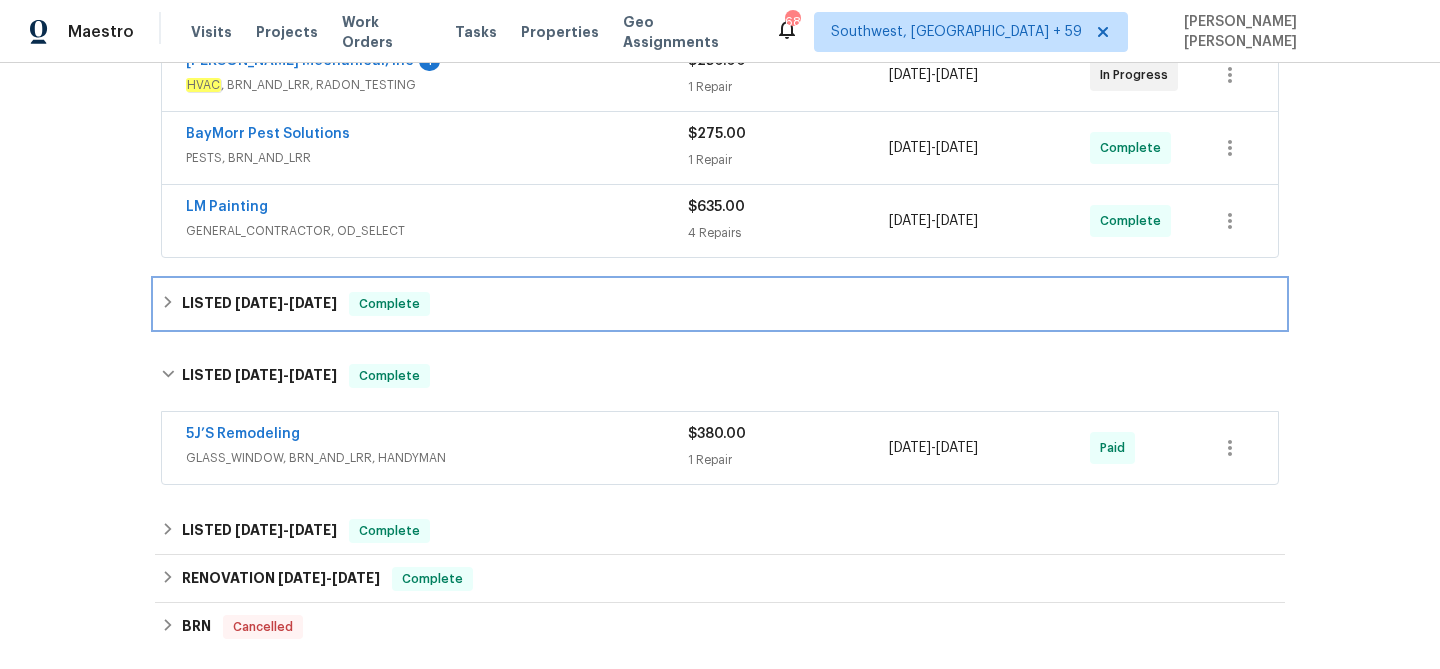 click on "LISTED   [DATE]  -  [DATE] Complete" at bounding box center [720, 304] 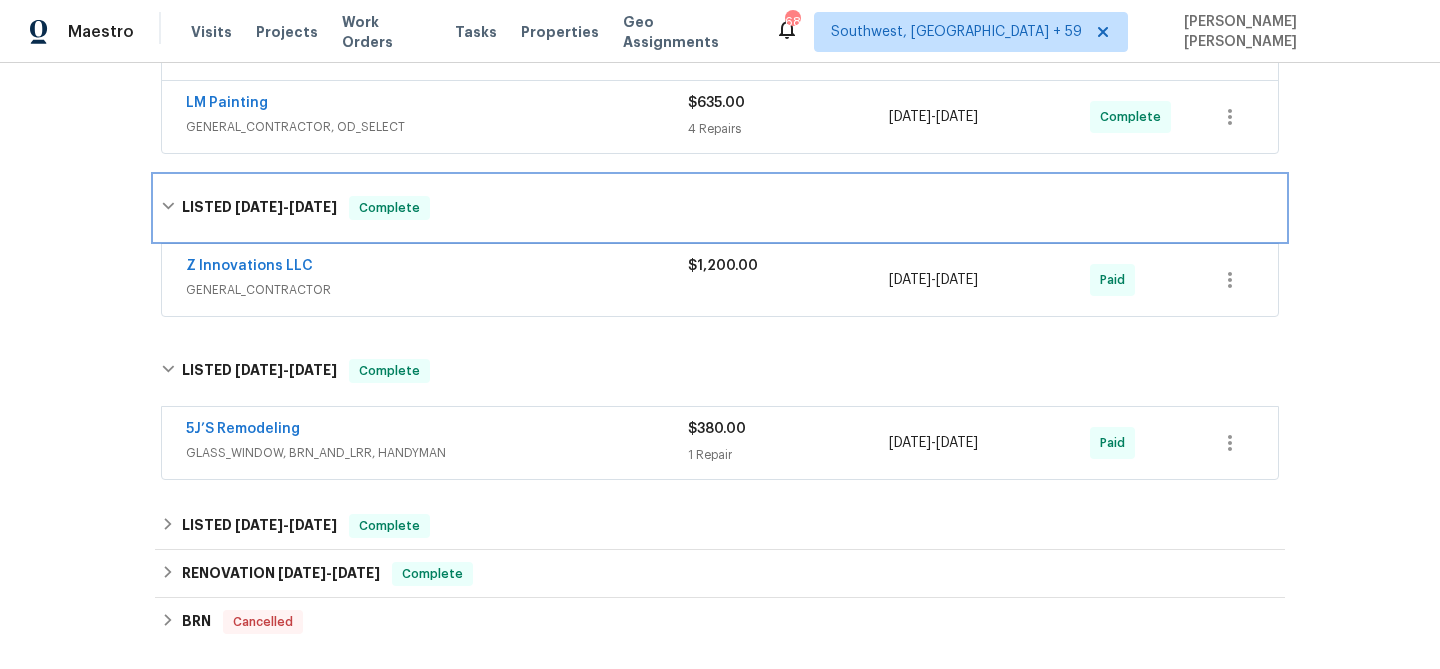 scroll, scrollTop: 557, scrollLeft: 0, axis: vertical 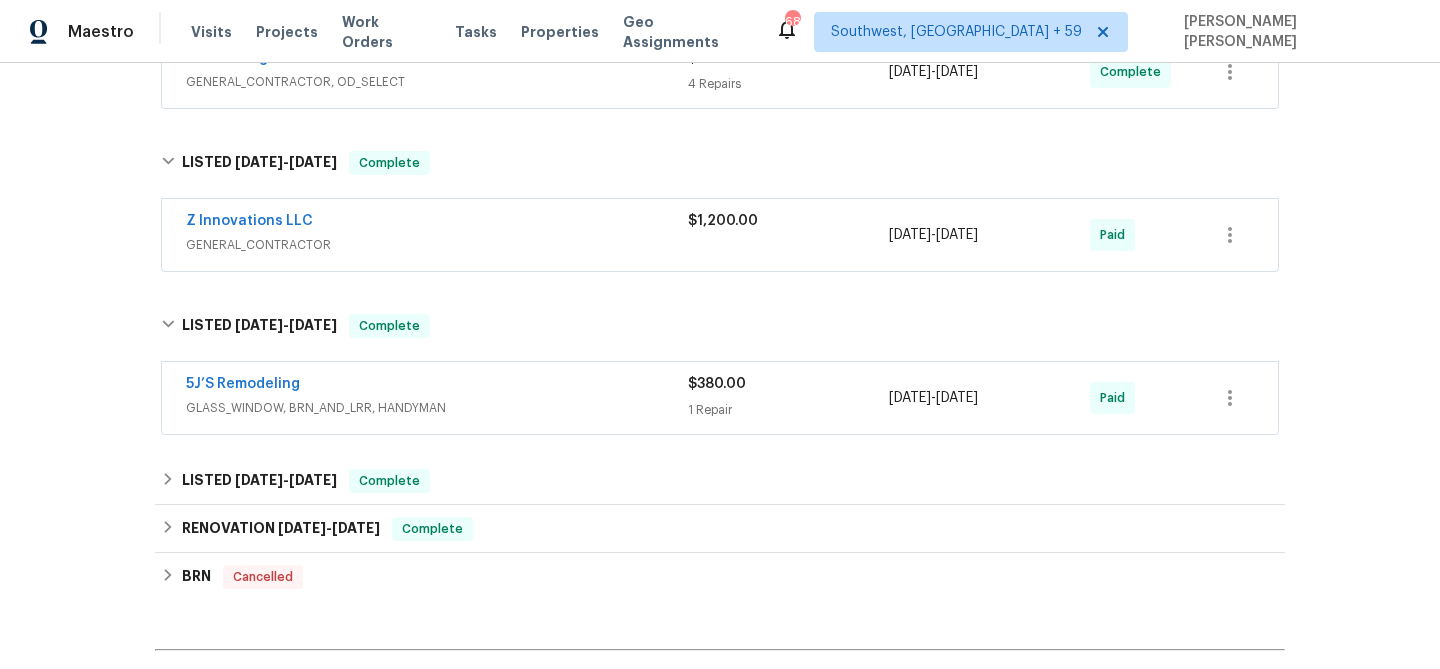 click on "5J’S Remodeling" at bounding box center [437, 386] 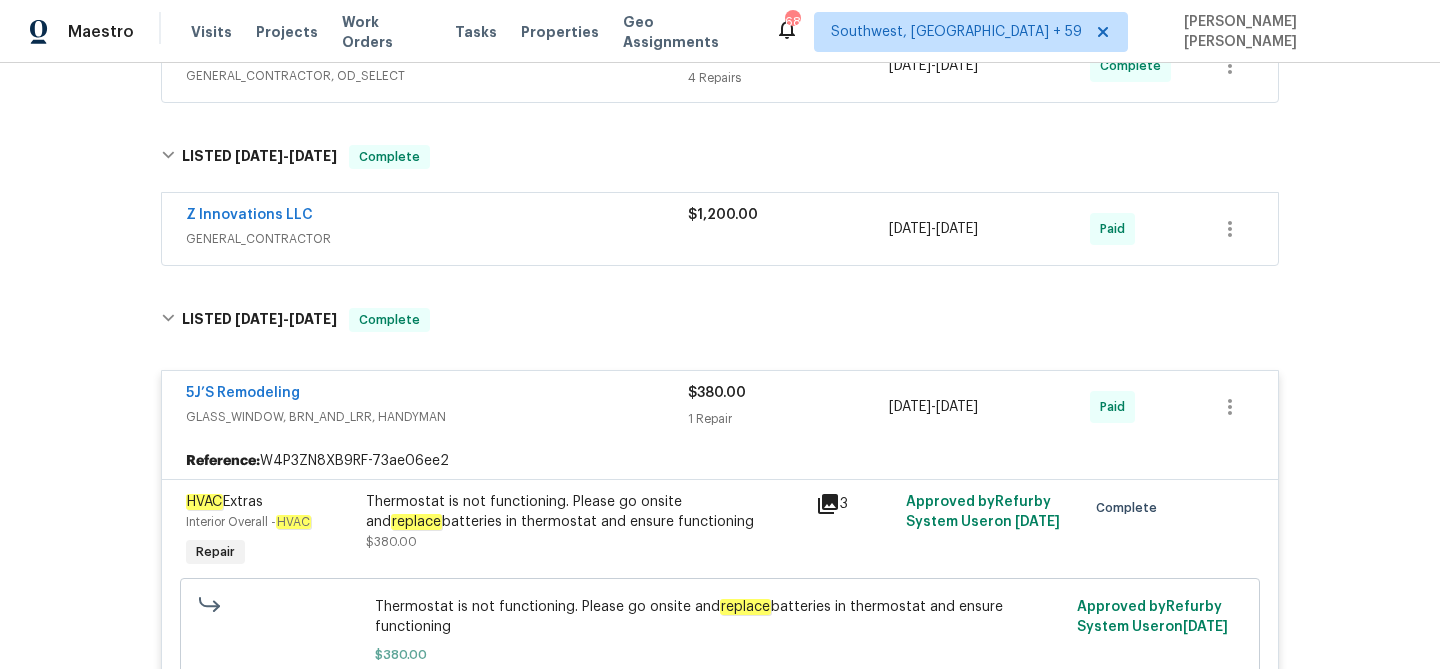 scroll, scrollTop: 391, scrollLeft: 0, axis: vertical 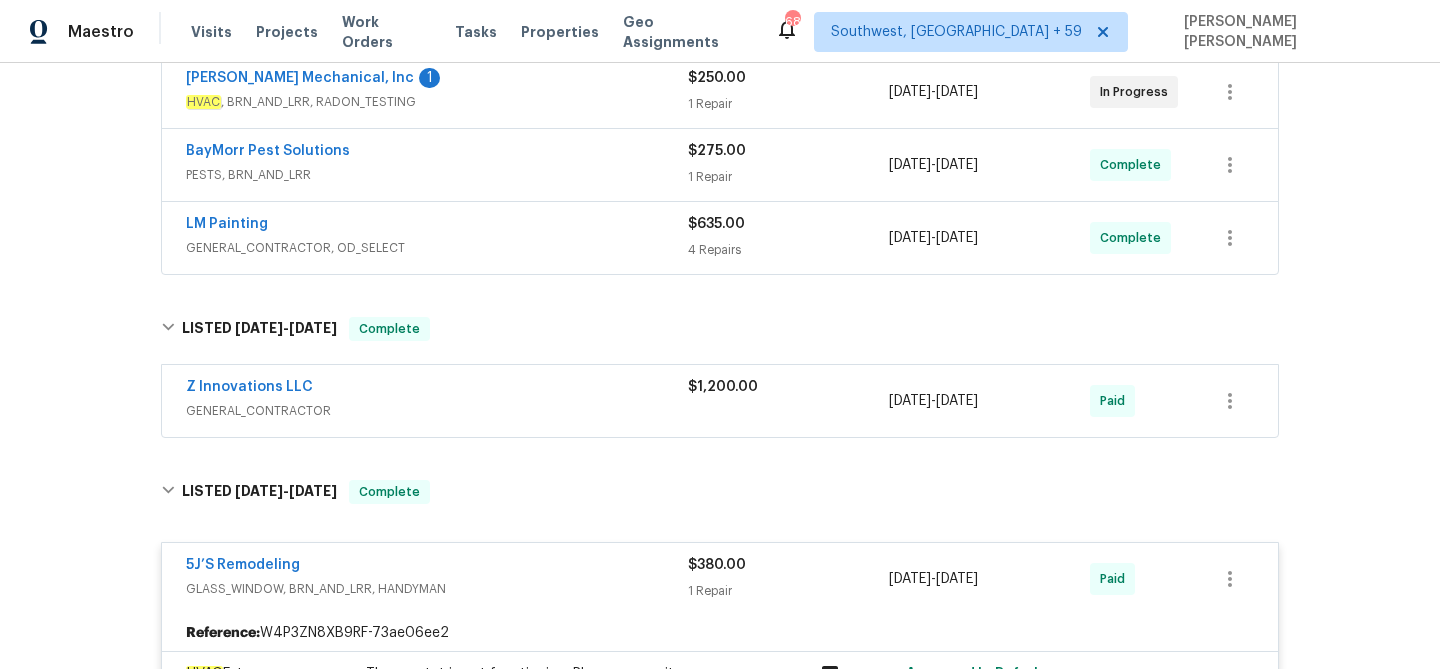 click on "Z Innovations LLC" at bounding box center [437, 389] 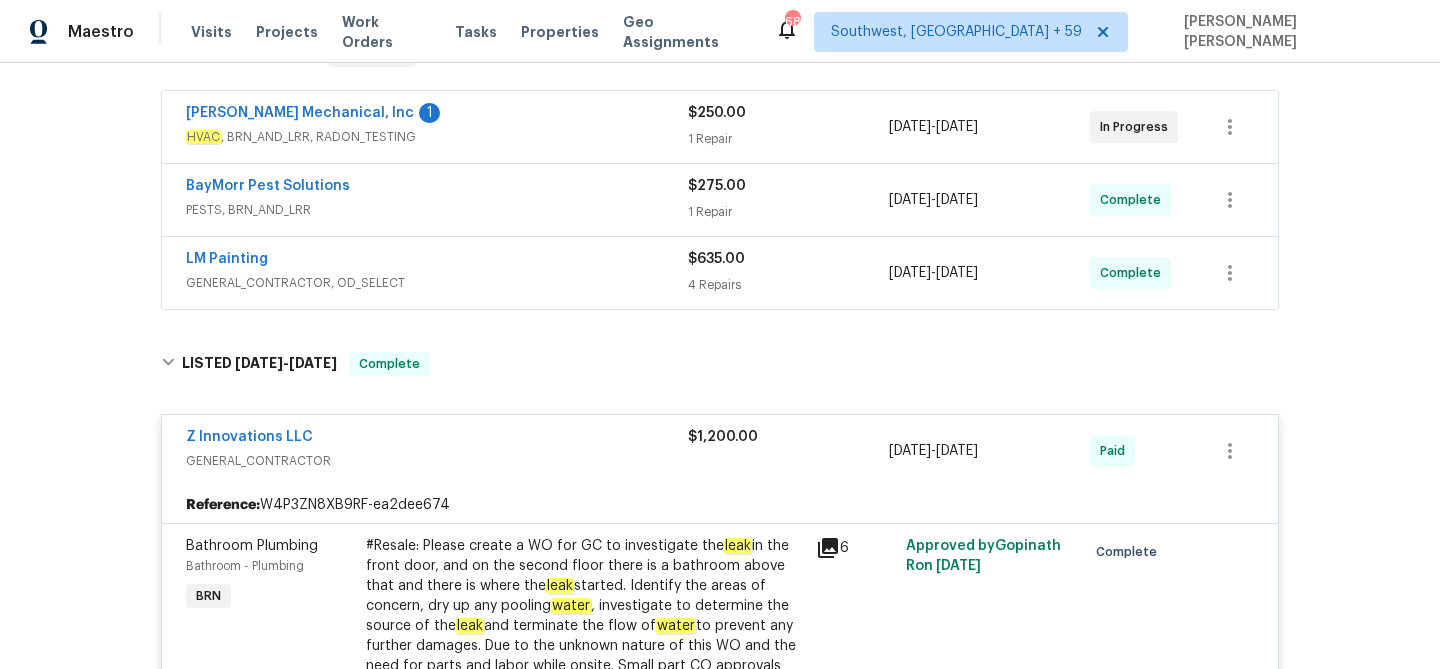 scroll, scrollTop: 302, scrollLeft: 0, axis: vertical 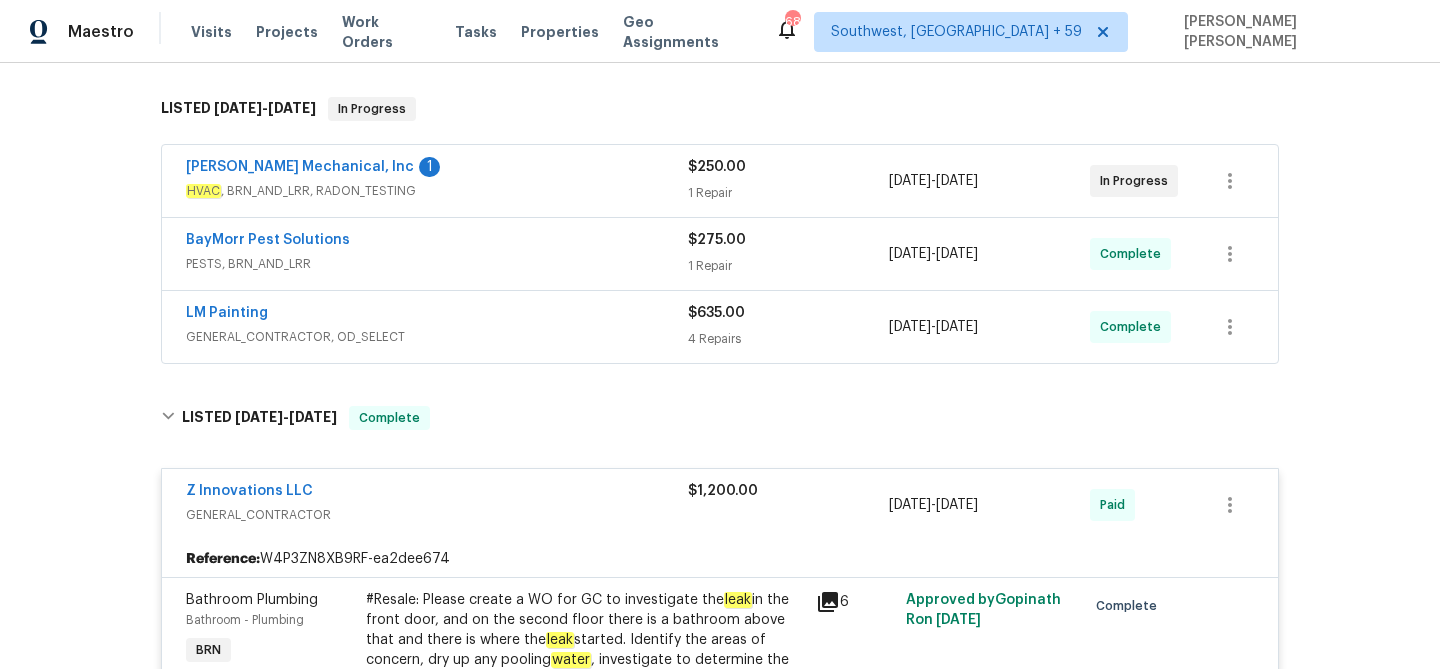 click on "LM Painting" at bounding box center [437, 315] 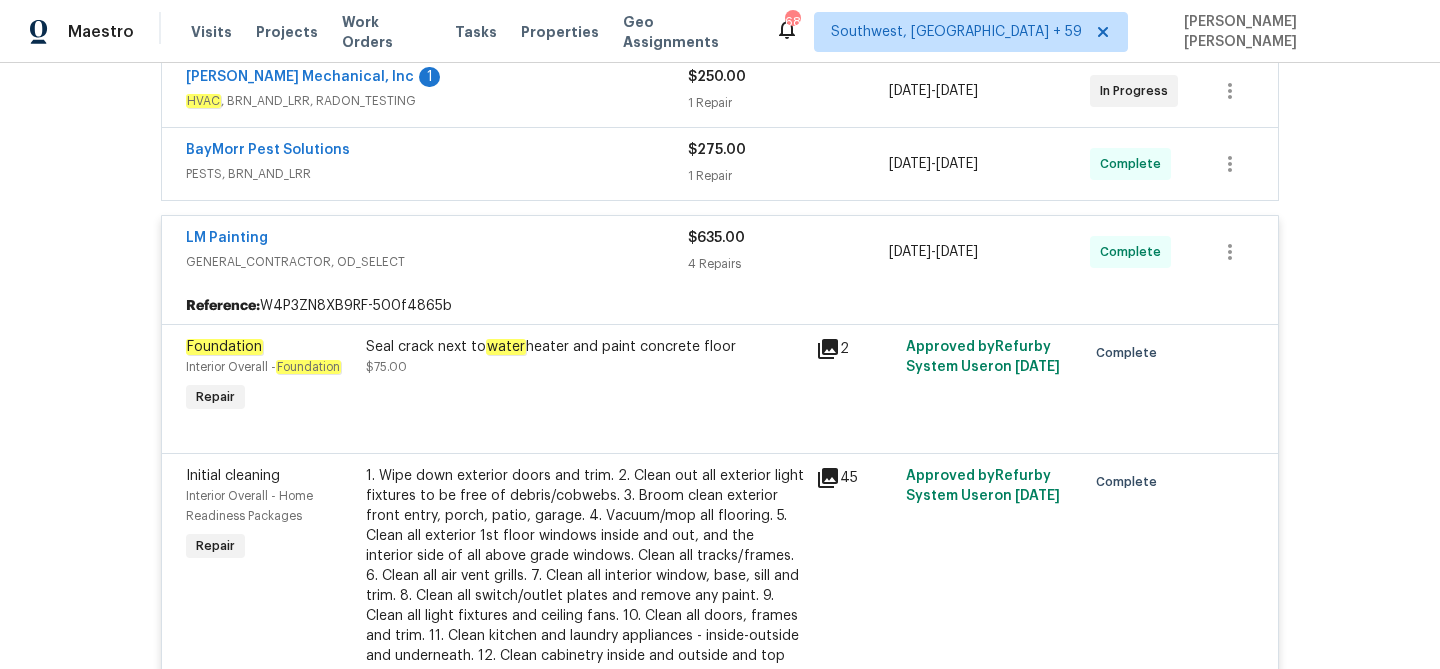 scroll, scrollTop: 322, scrollLeft: 0, axis: vertical 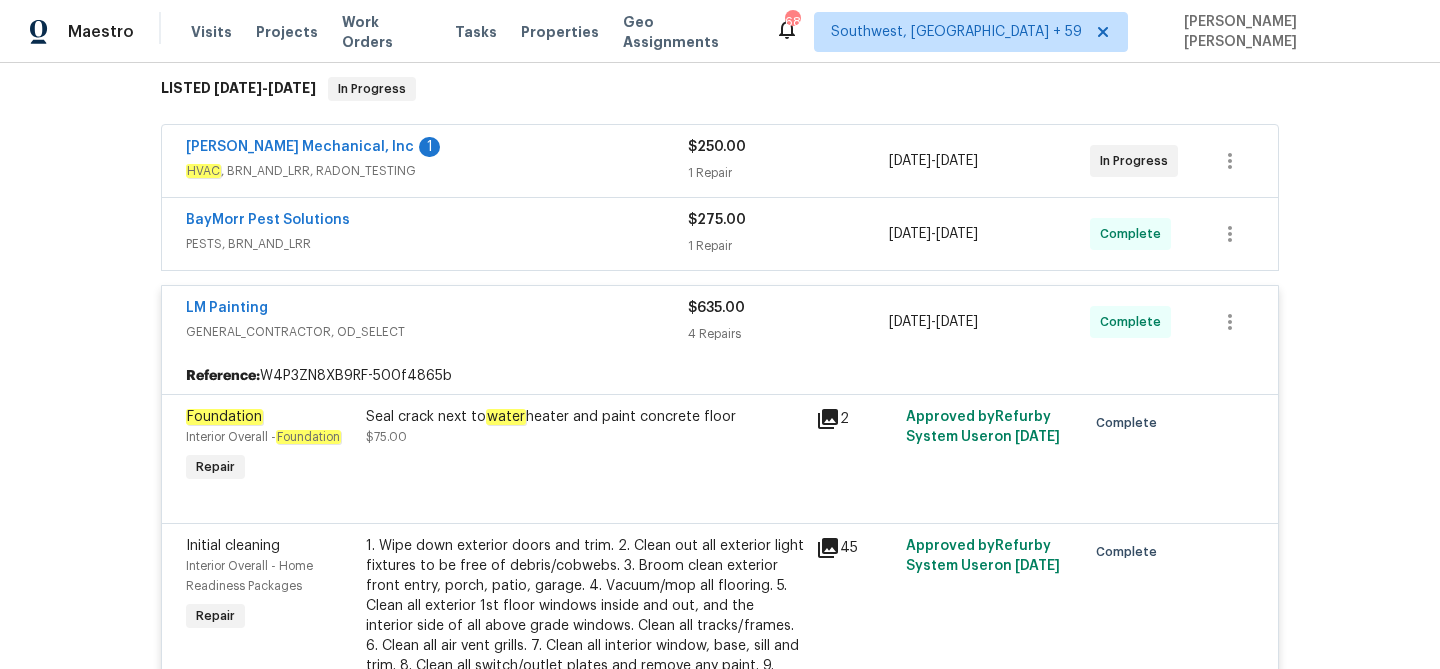 click on "BayMorr Pest Solutions" at bounding box center [437, 222] 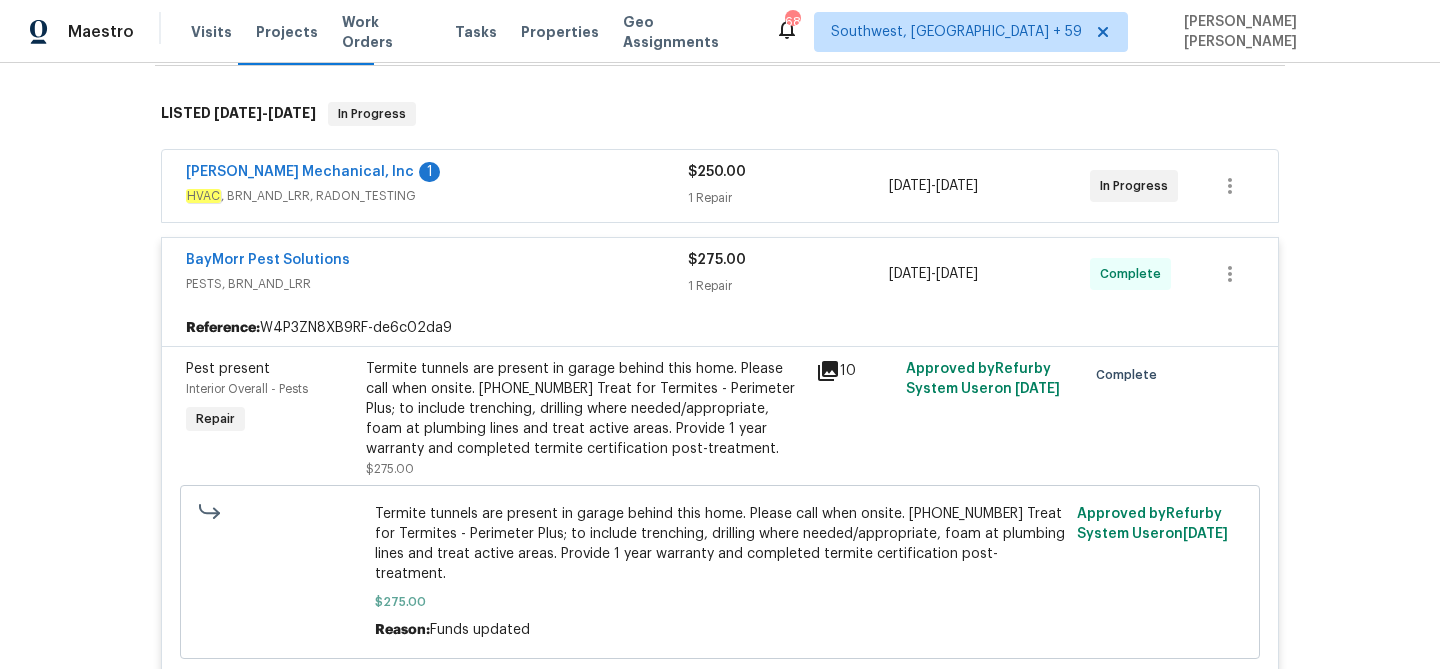 scroll, scrollTop: 291, scrollLeft: 0, axis: vertical 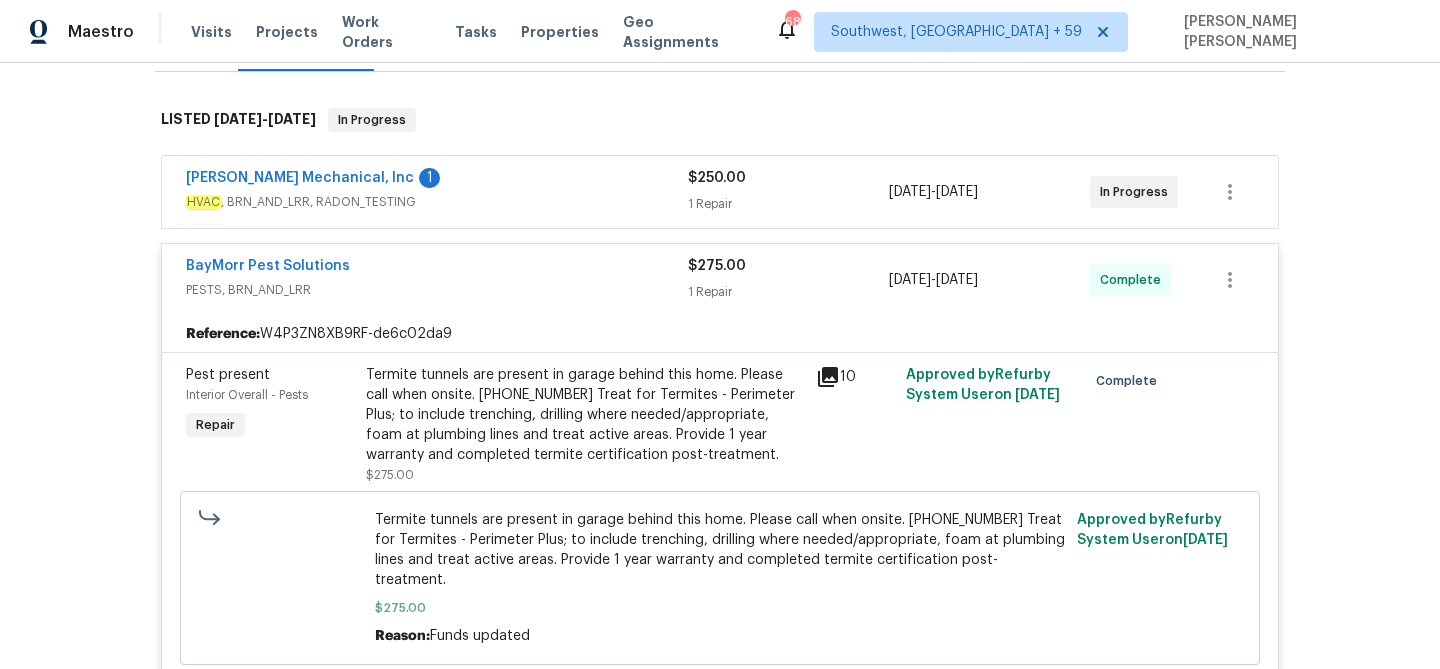 click on "[PERSON_NAME] Mechanical, Inc 1" at bounding box center (437, 180) 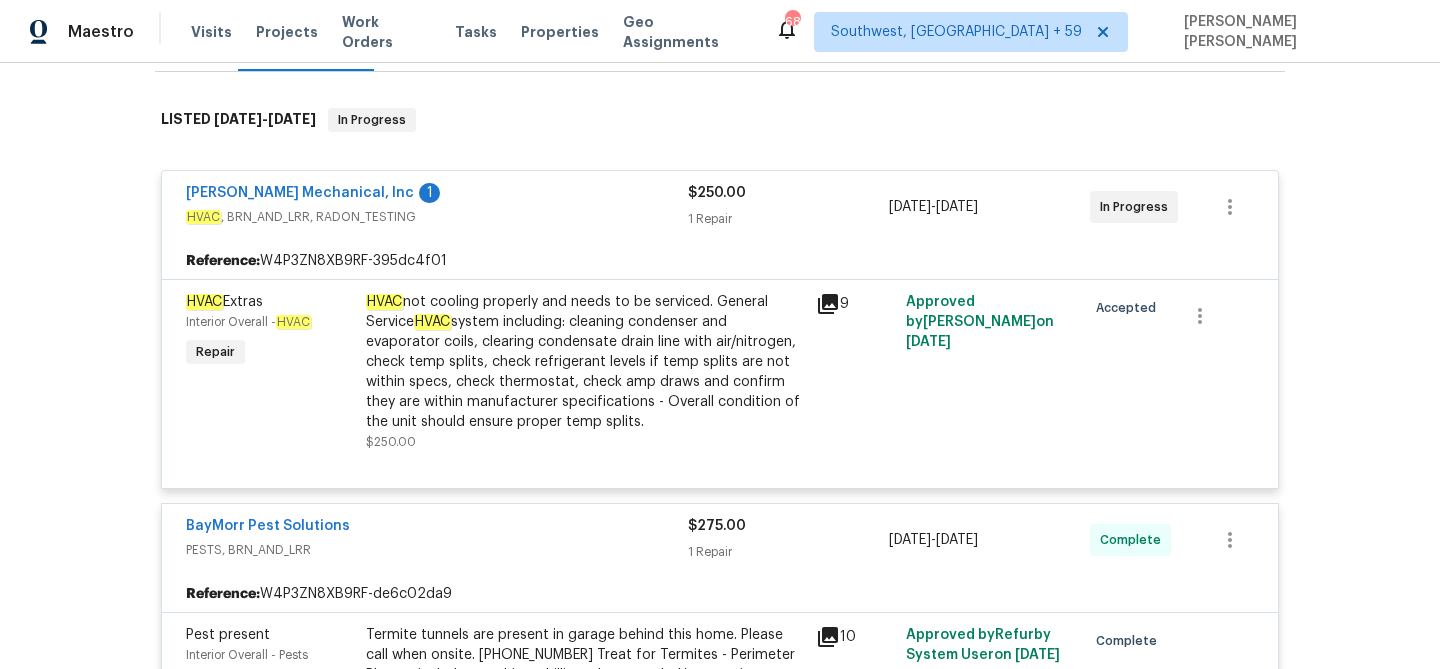 click on "[PERSON_NAME] Mechanical, Inc 1" at bounding box center (437, 195) 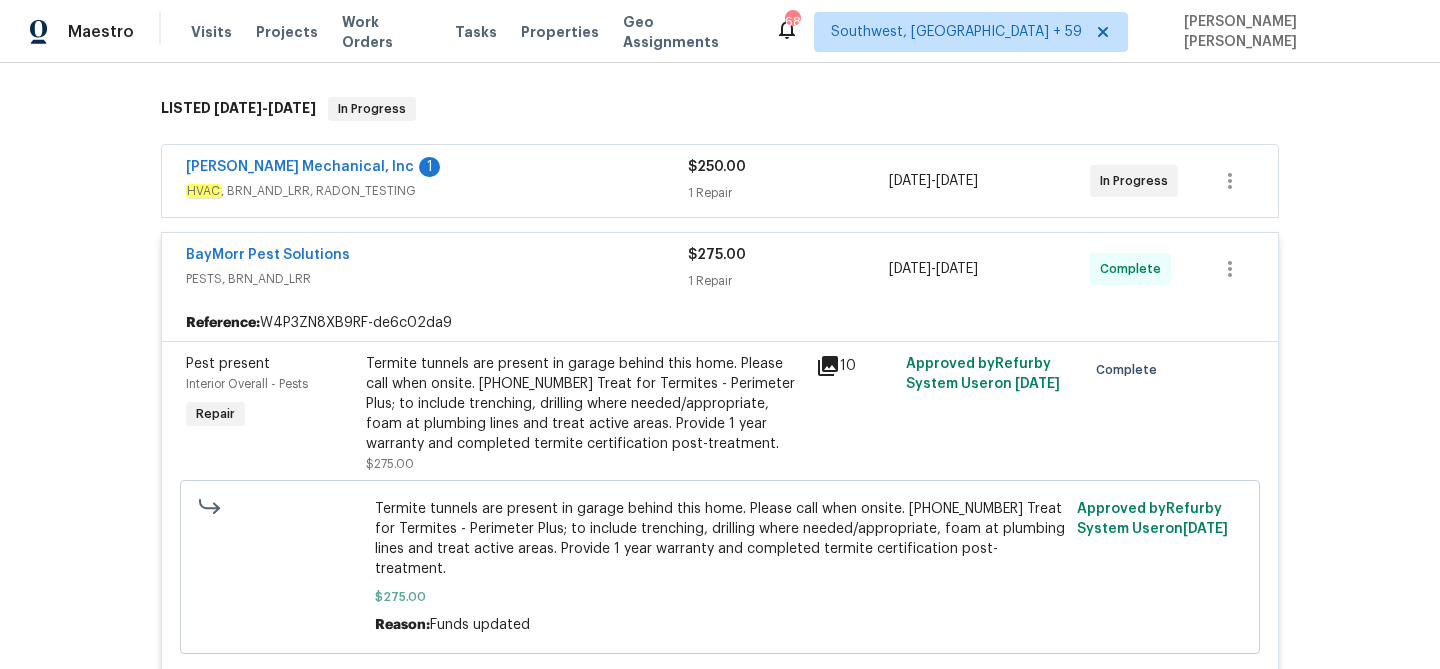 scroll, scrollTop: 308, scrollLeft: 0, axis: vertical 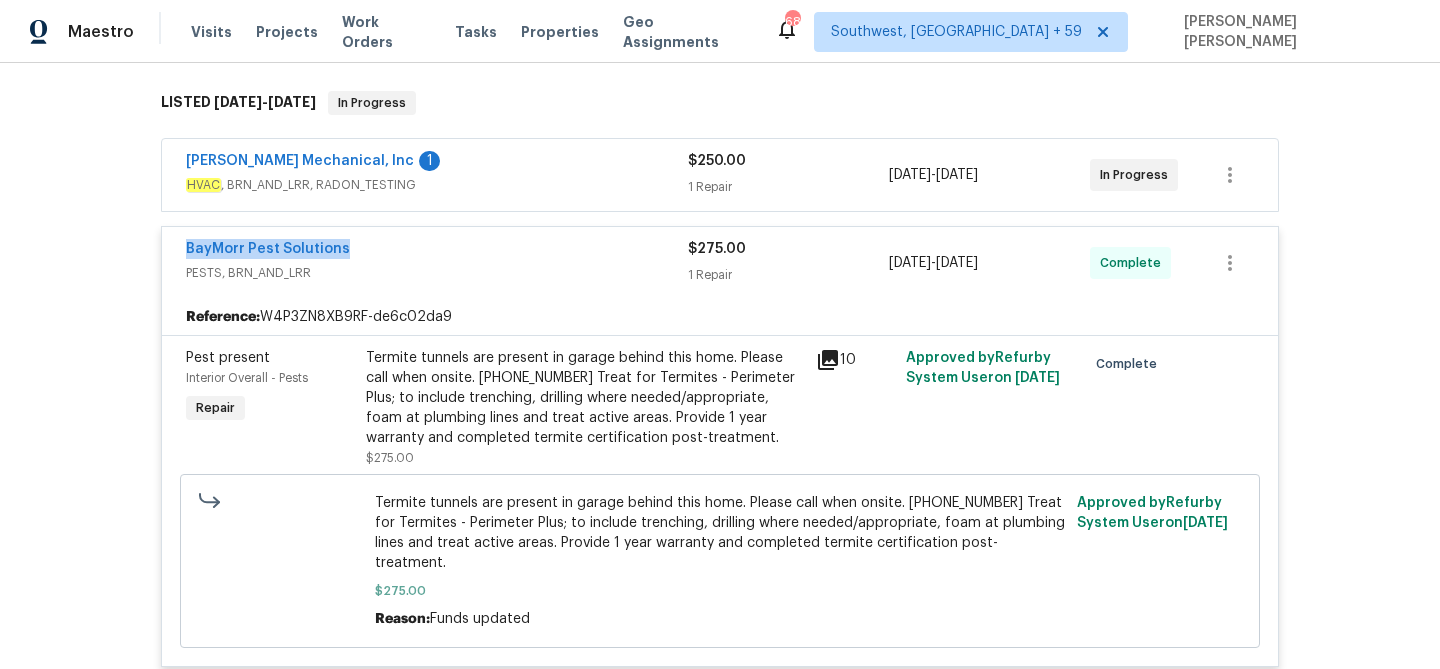 drag, startPoint x: 353, startPoint y: 246, endPoint x: 189, endPoint y: 240, distance: 164.10973 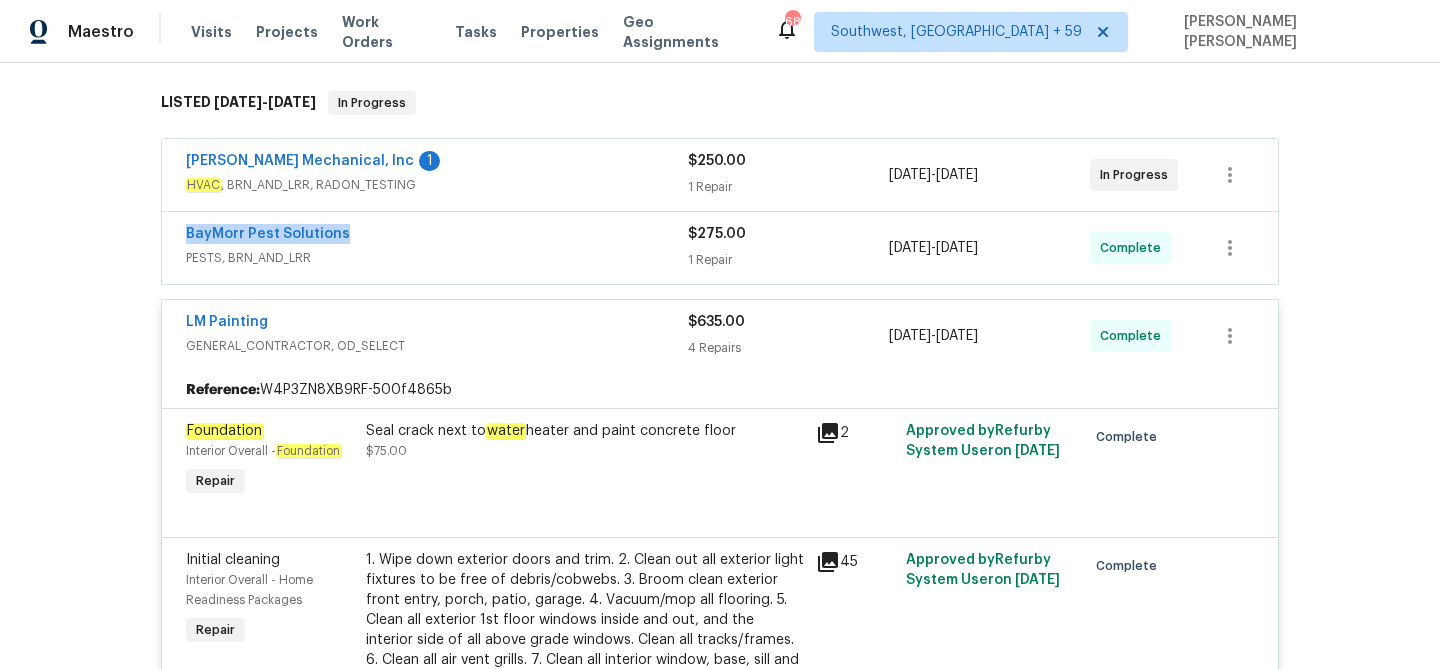 copy on "BayMorr Pest Solutions" 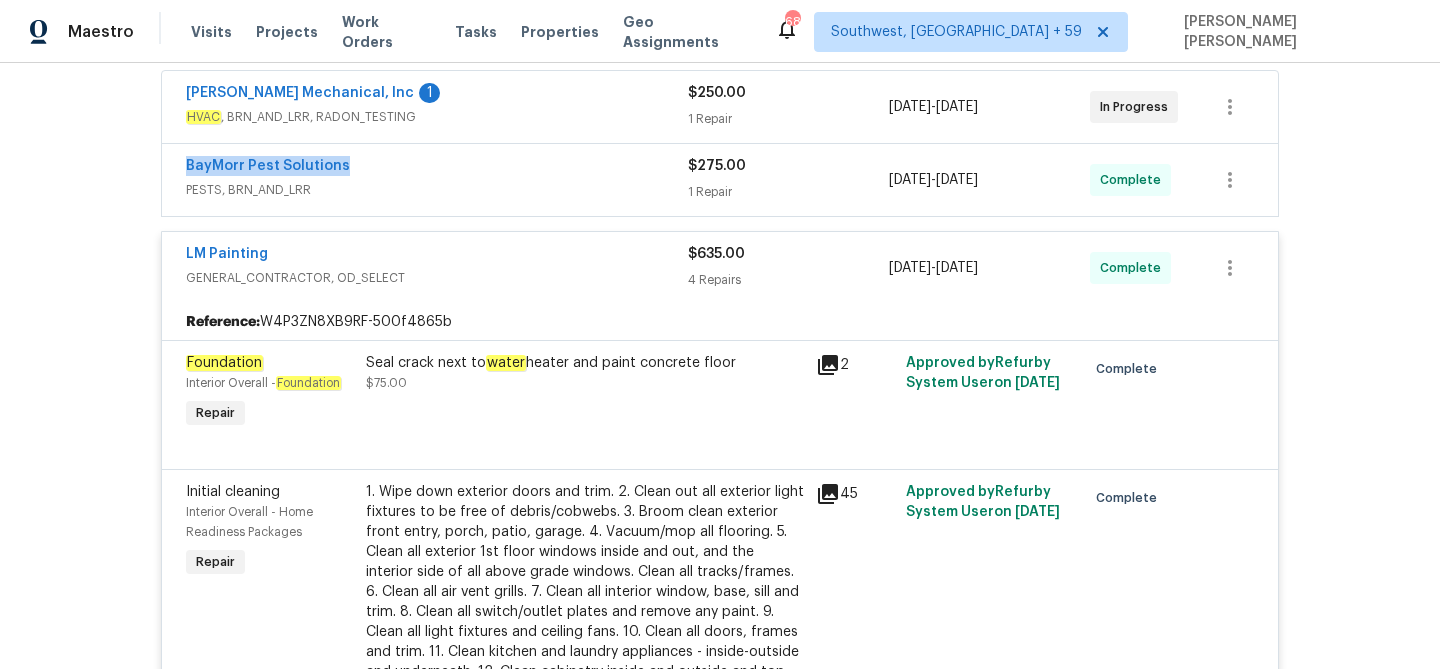 scroll, scrollTop: 386, scrollLeft: 0, axis: vertical 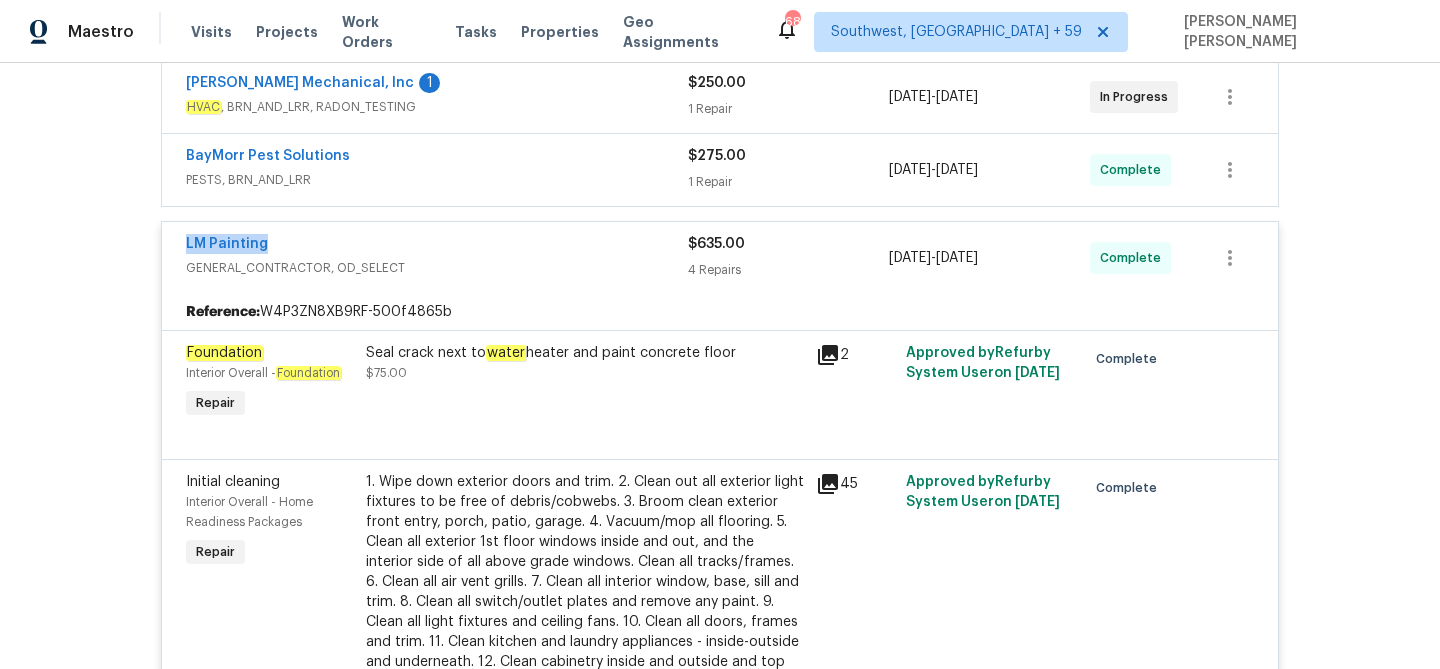click on "GENERAL_CONTRACTOR, OD_SELECT" at bounding box center [437, 268] 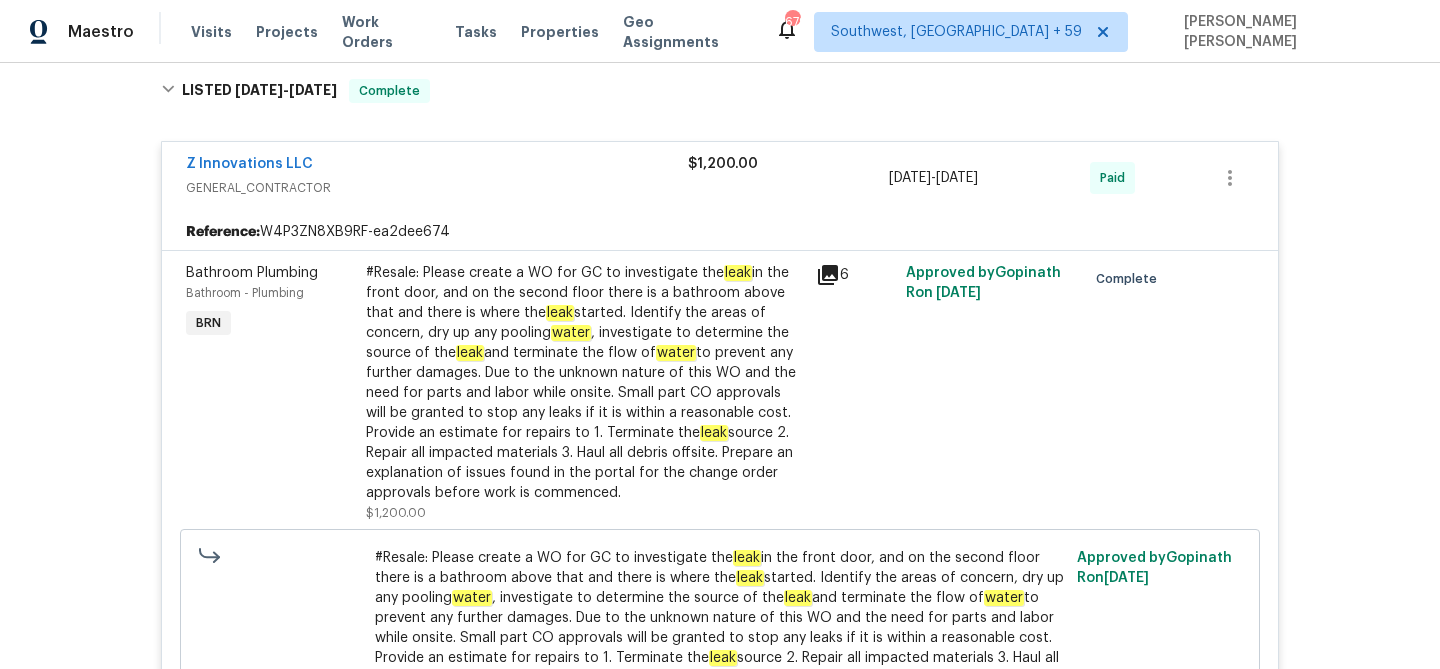 scroll, scrollTop: 563, scrollLeft: 0, axis: vertical 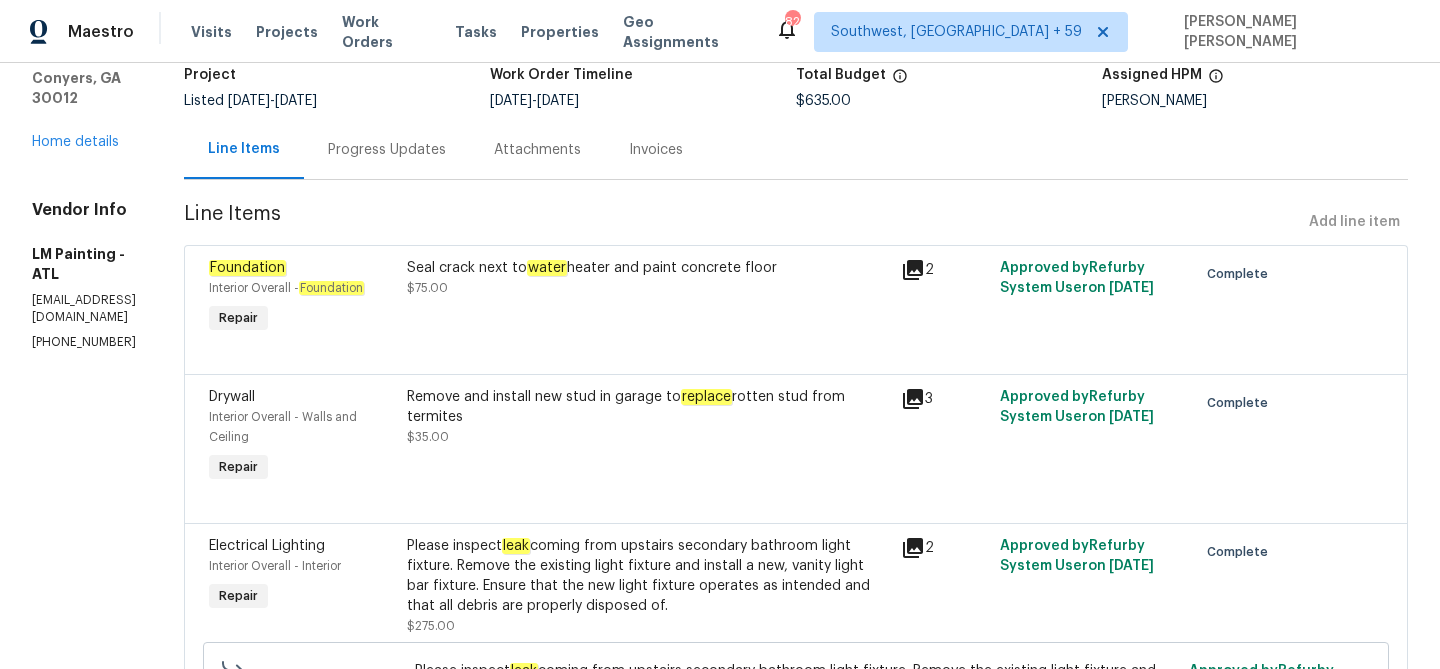 click on "Seal crack next to  water  heater and paint concrete floor $75.00" at bounding box center (648, 298) 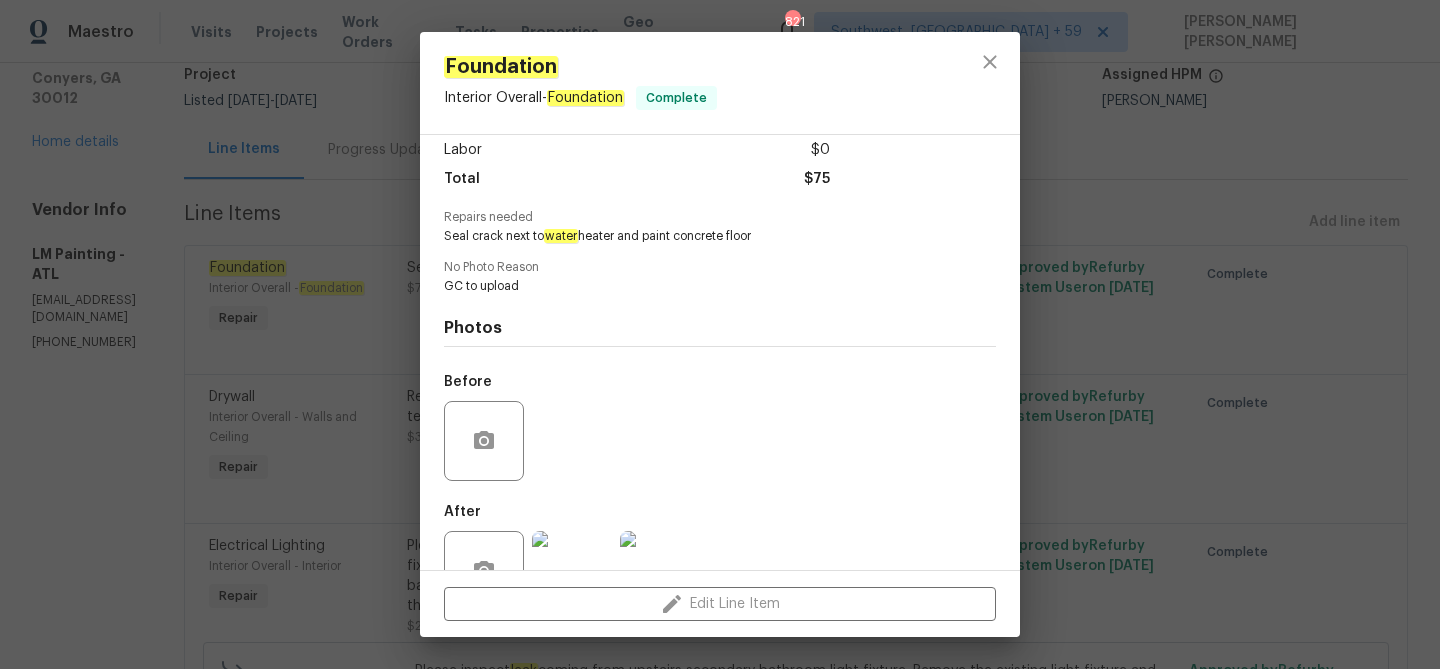scroll, scrollTop: 201, scrollLeft: 0, axis: vertical 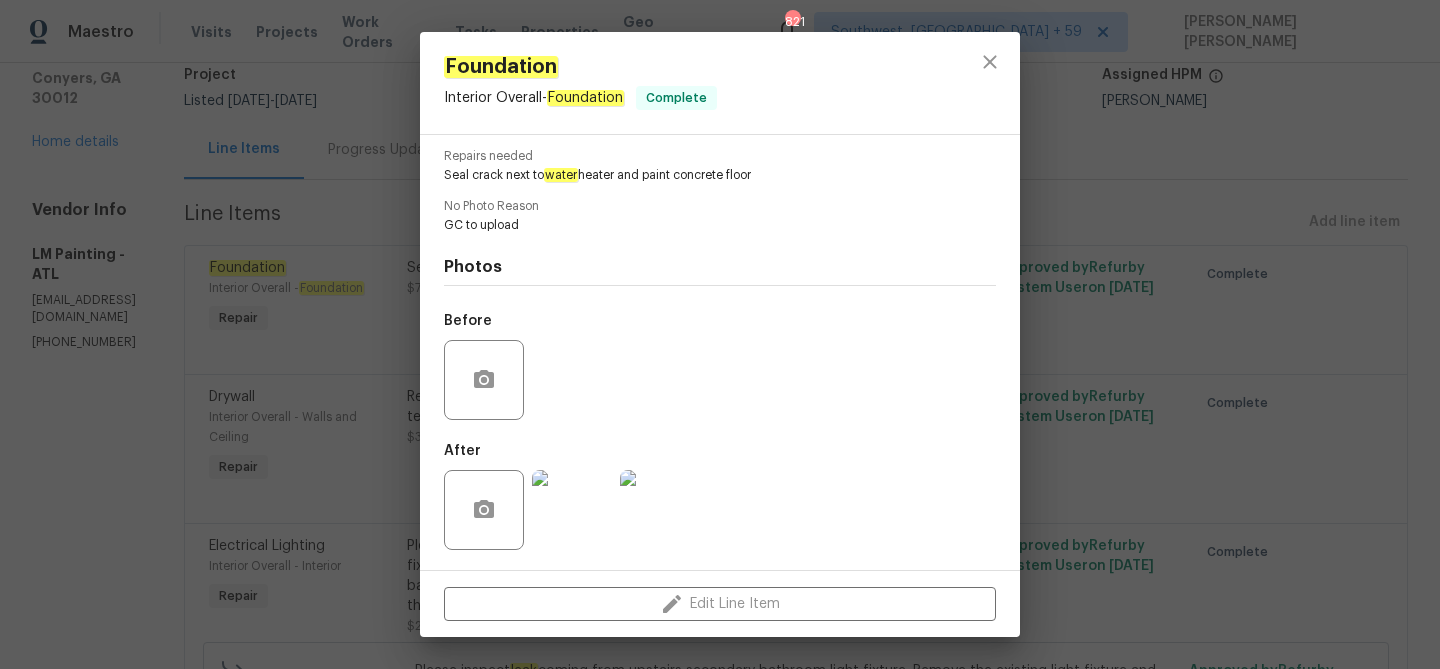click at bounding box center [572, 510] 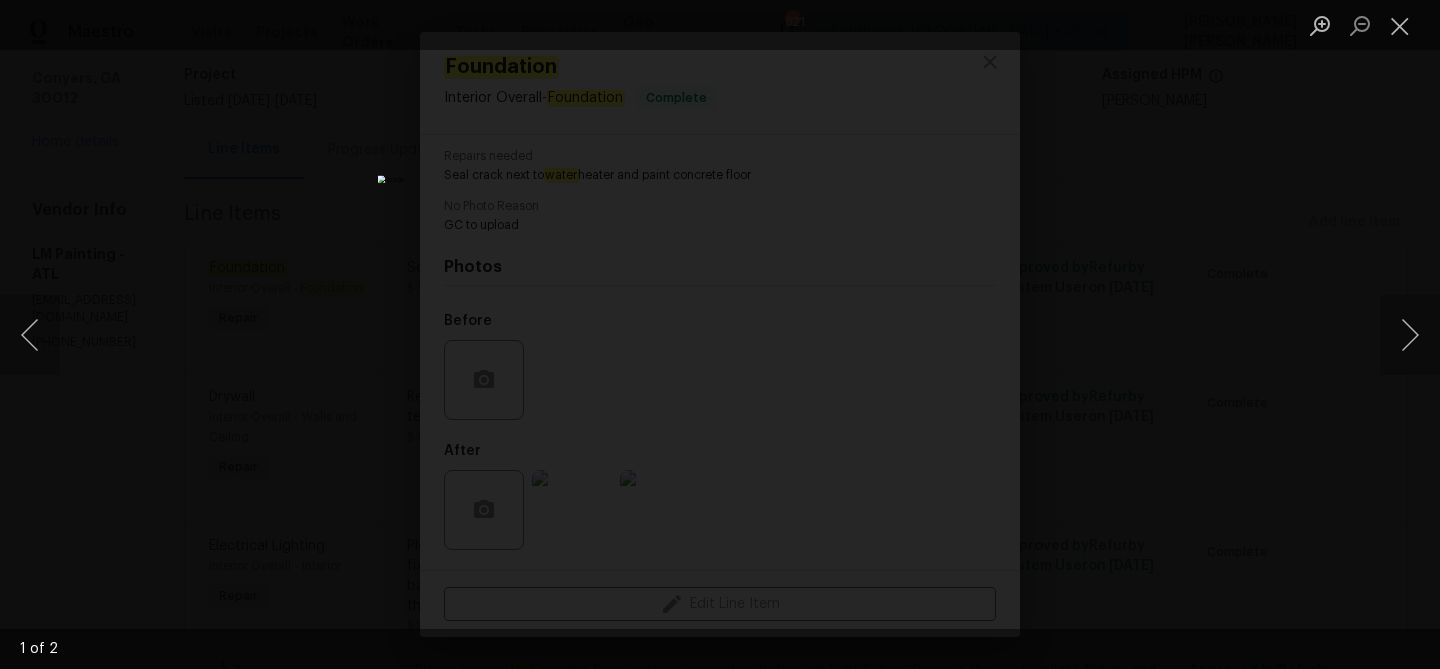 click at bounding box center [720, 334] 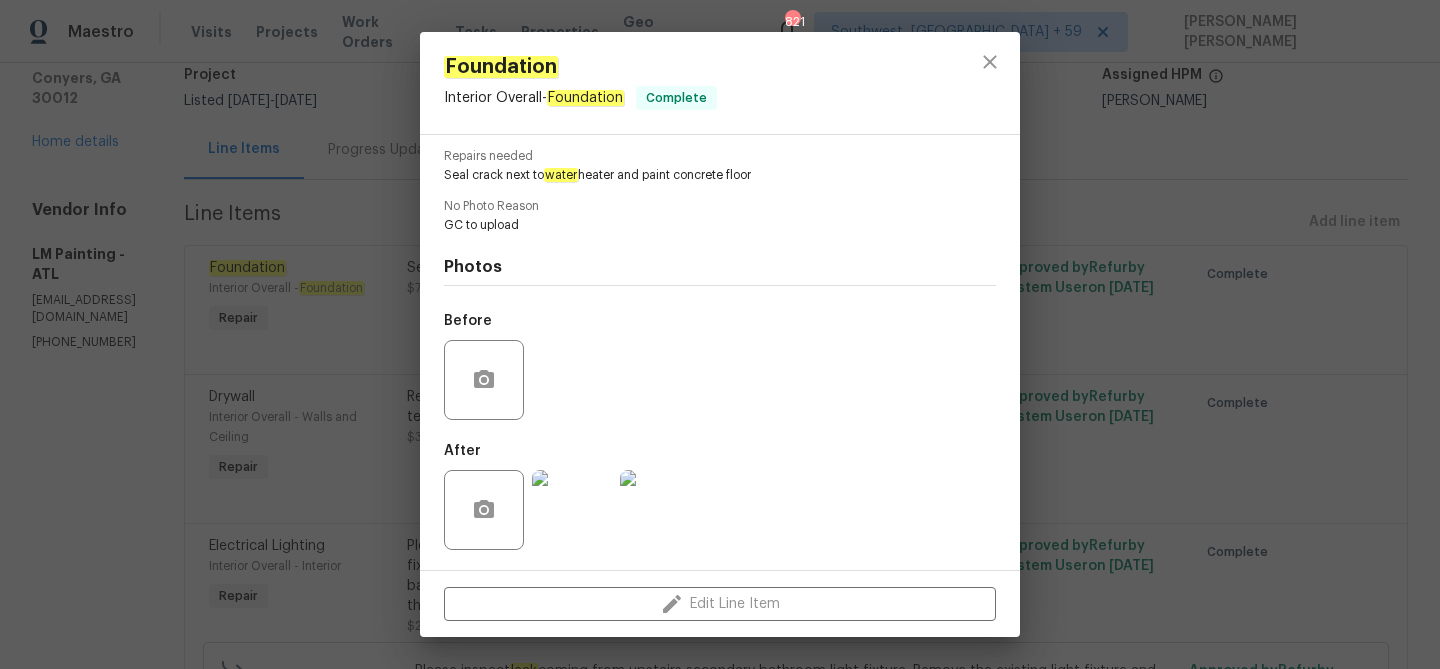 click at bounding box center [572, 510] 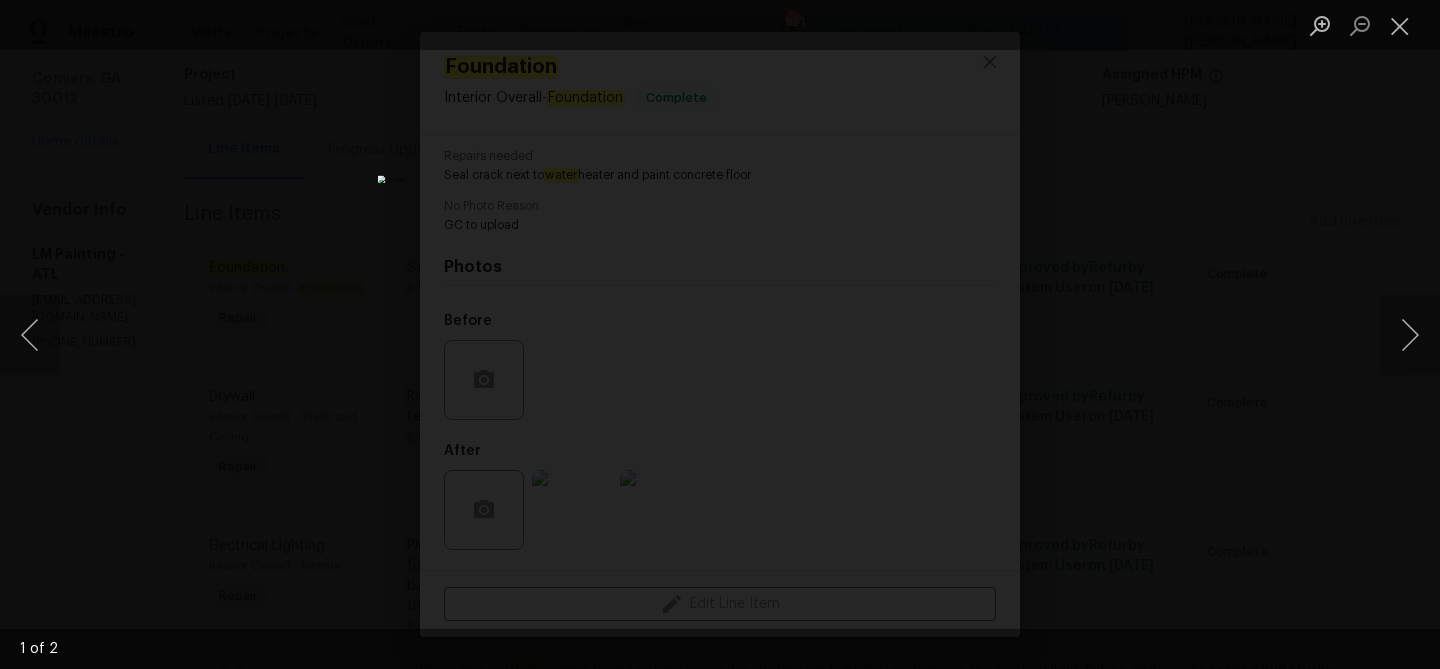 click at bounding box center (720, 334) 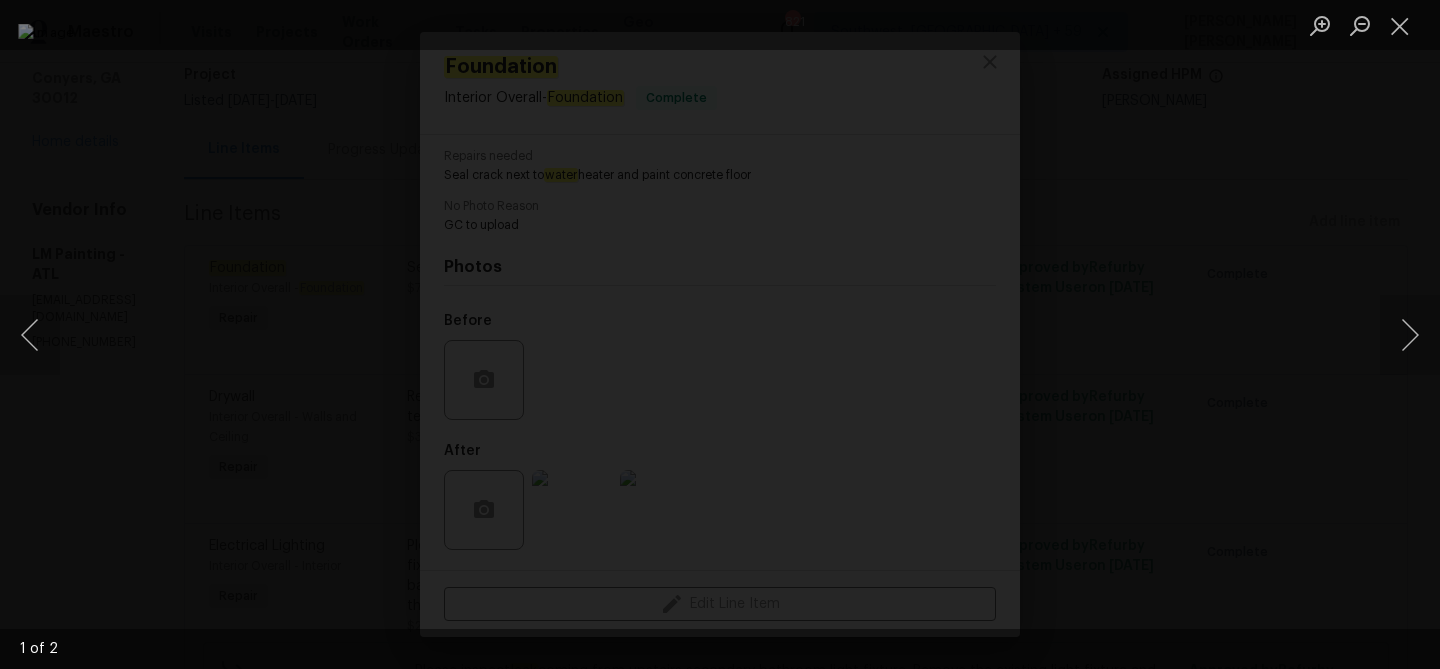 click at bounding box center [705, 343] 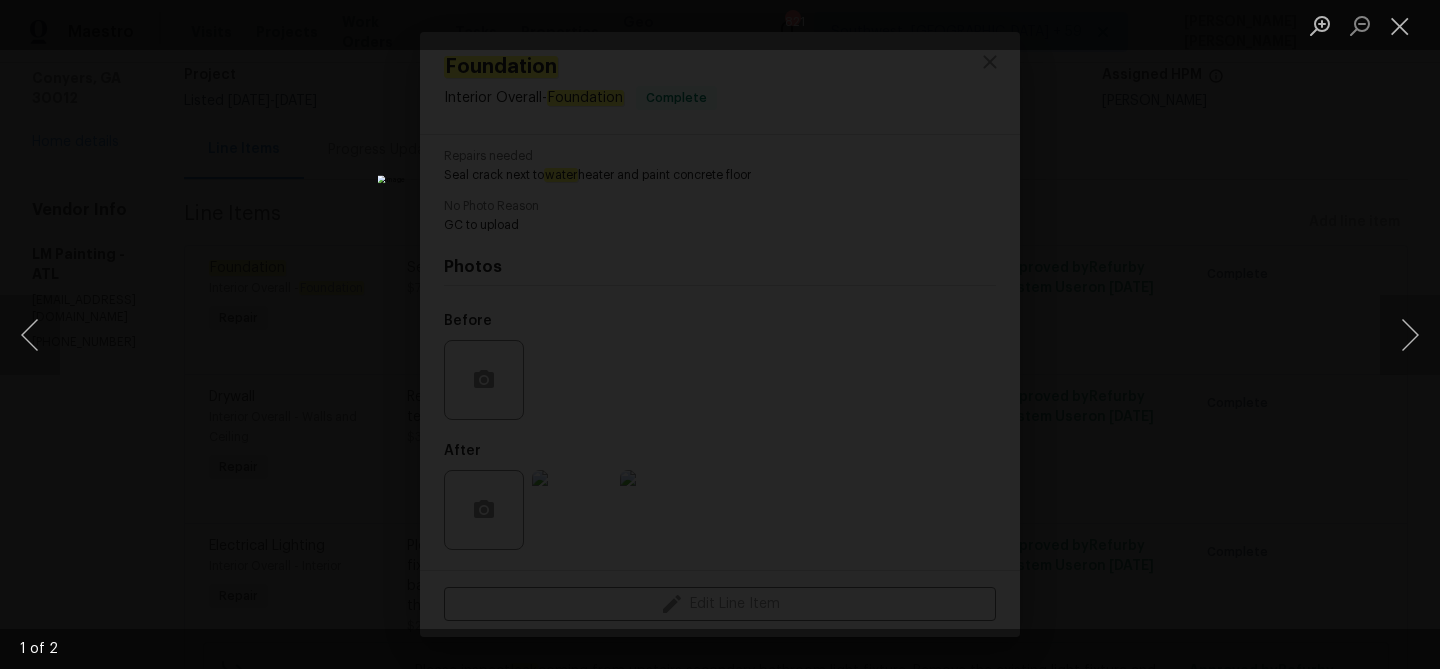 click at bounding box center (720, 334) 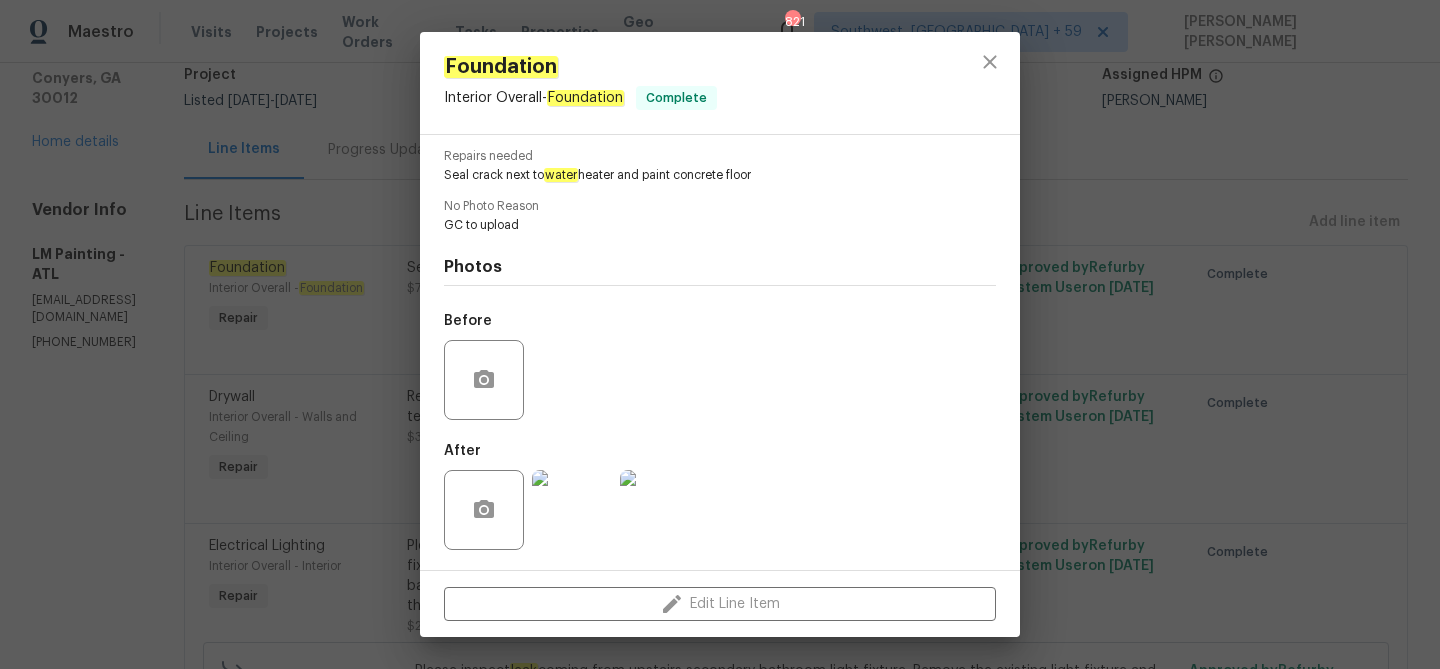 click at bounding box center (660, 510) 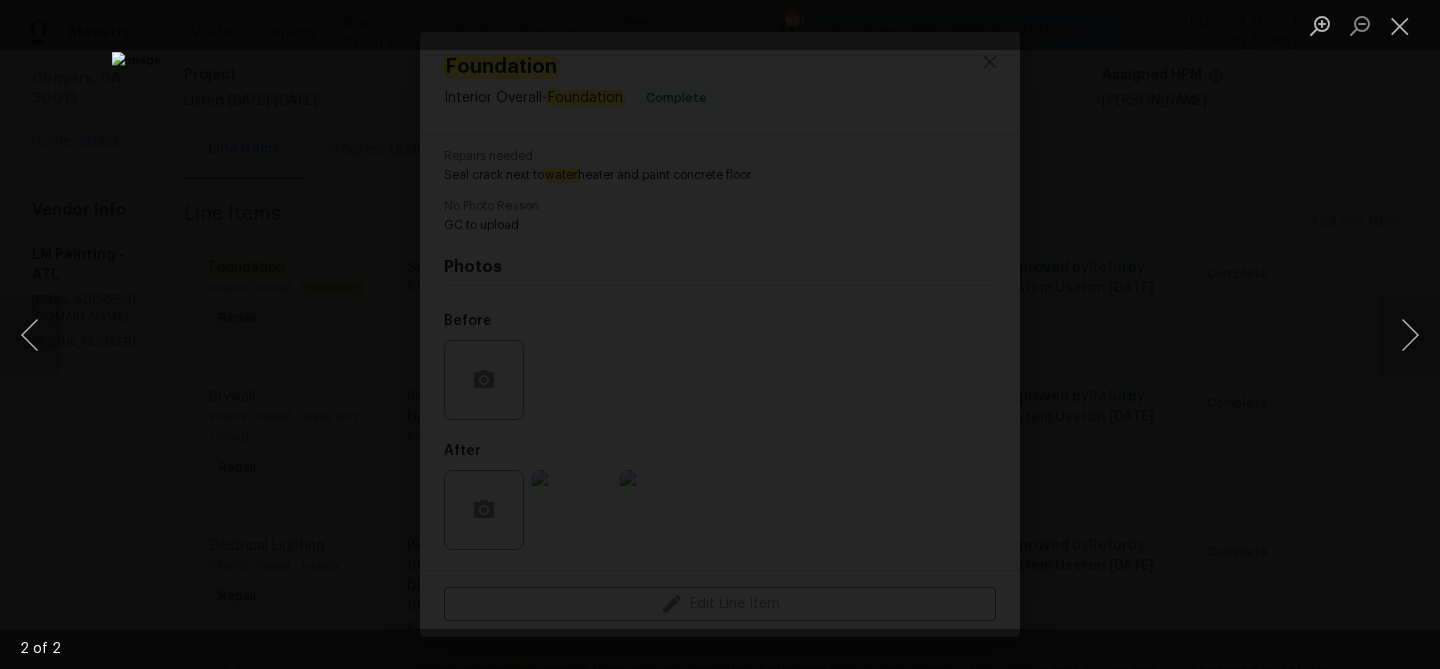 click at bounding box center (720, 334) 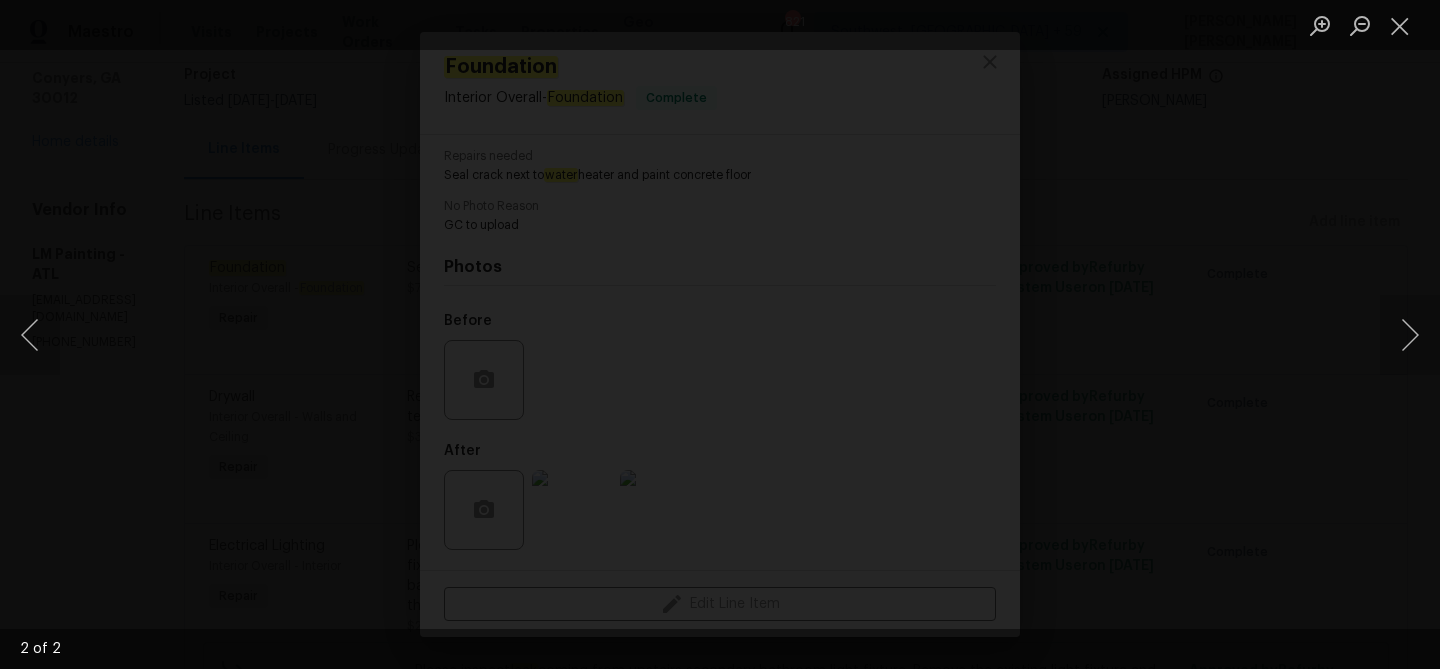 click at bounding box center (735, 329) 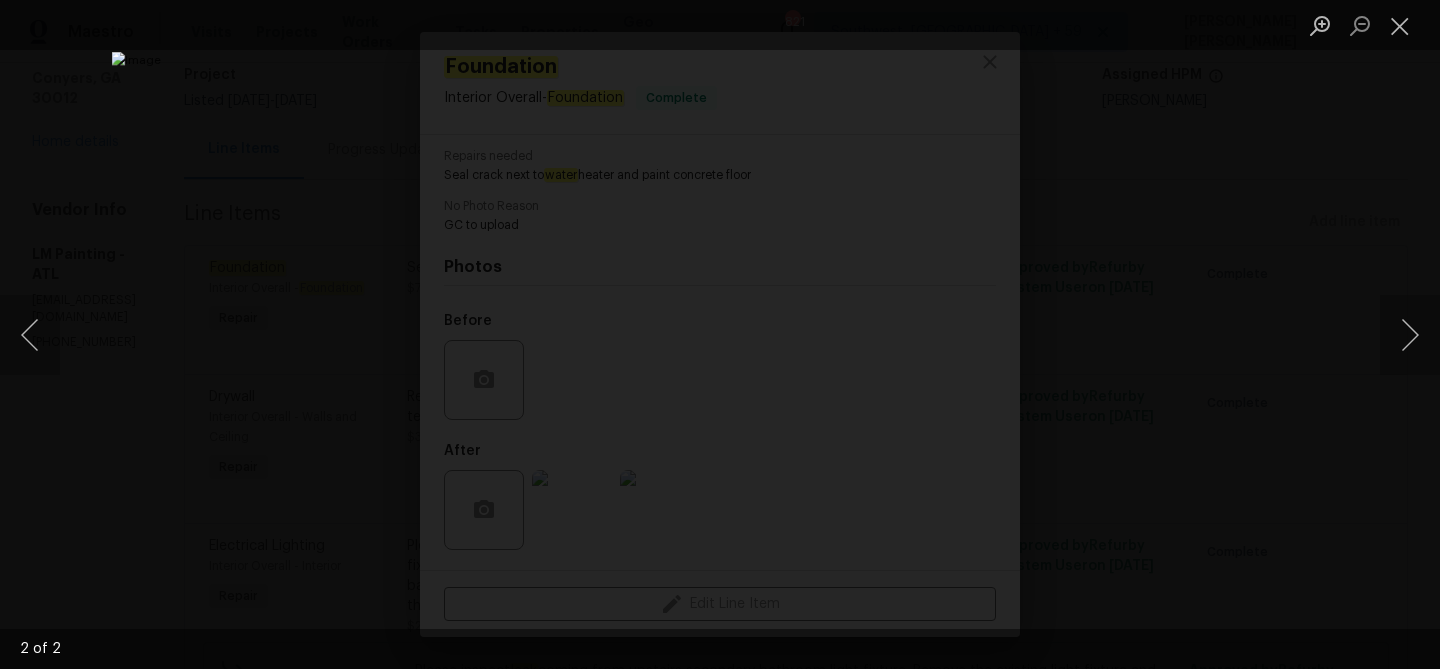click at bounding box center (720, 334) 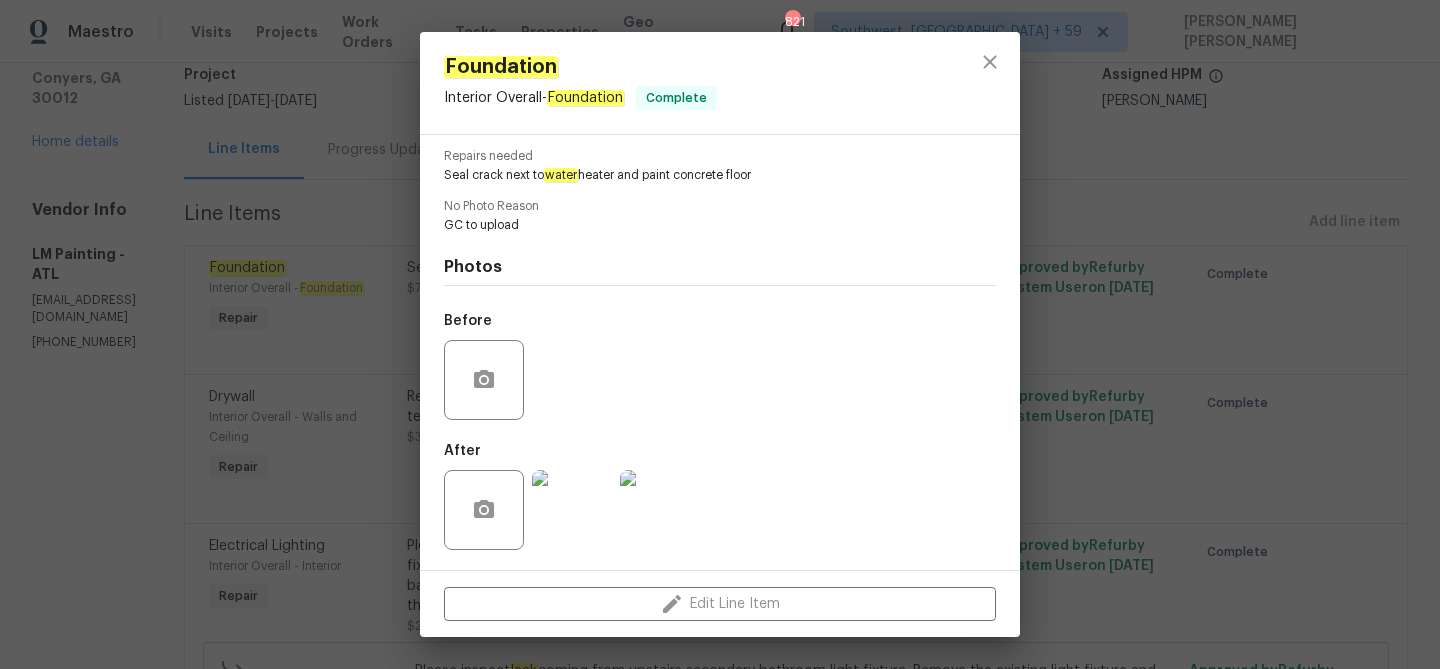 click on "Foundation Interior Overall  -  Foundation Complete Vendor LM Painting Account Category Repairs Cost $75 x 1 count $75 Labor $0 Total $75 Repairs needed Seal crack next to  water  heater and paint concrete floor No Photo Reason GC to upload  Photos Before After  Edit Line Item" at bounding box center (720, 334) 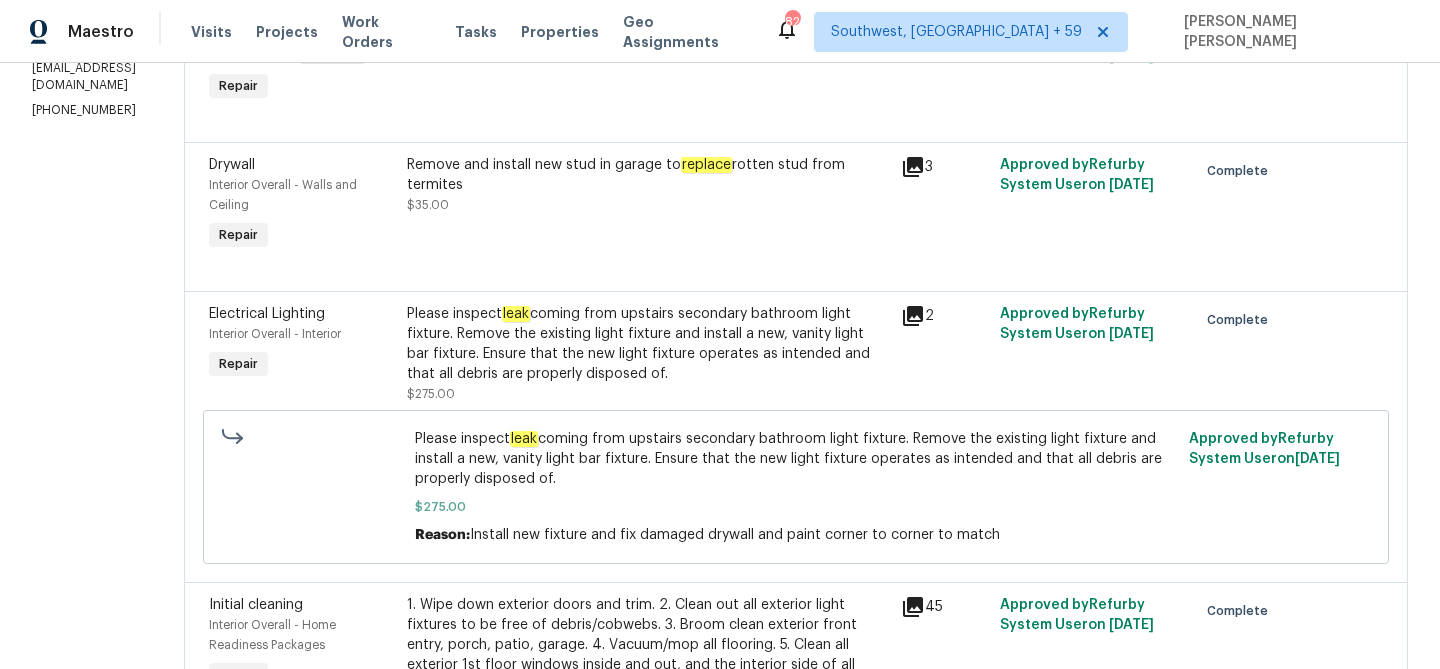 scroll, scrollTop: 60, scrollLeft: 0, axis: vertical 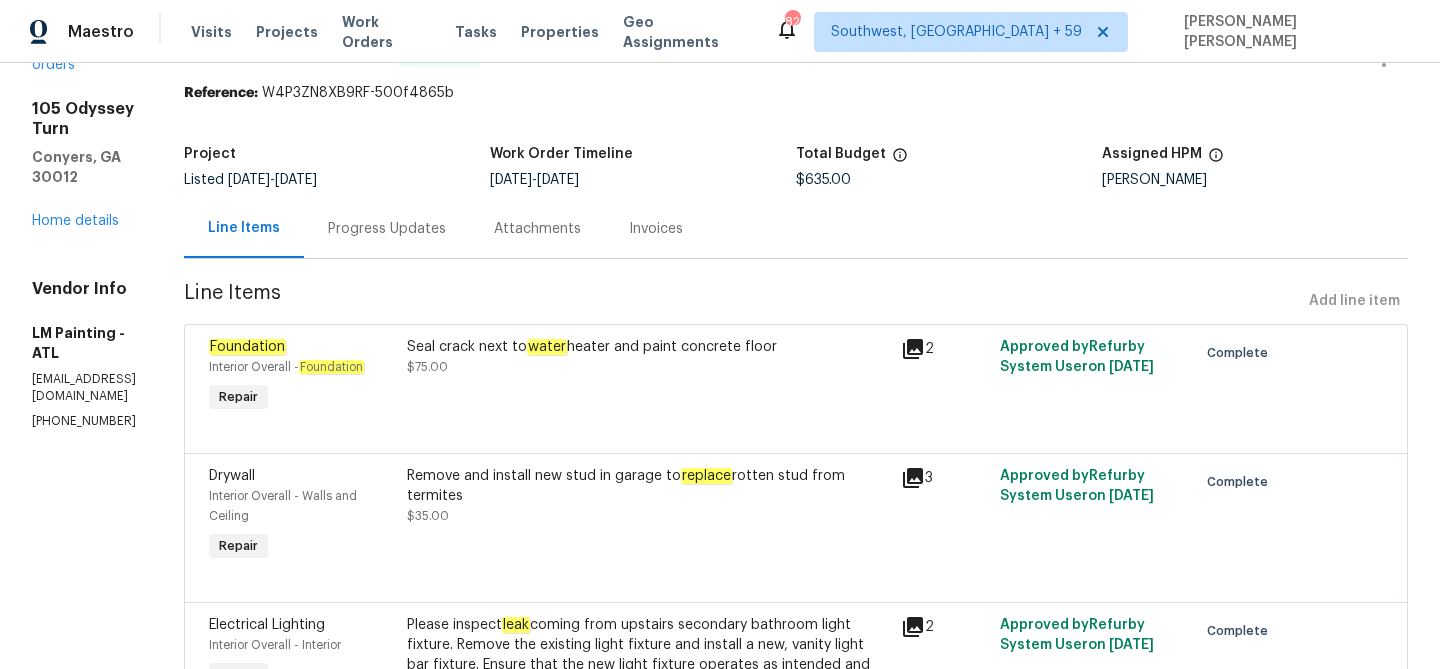 click on "Progress Updates" at bounding box center [387, 228] 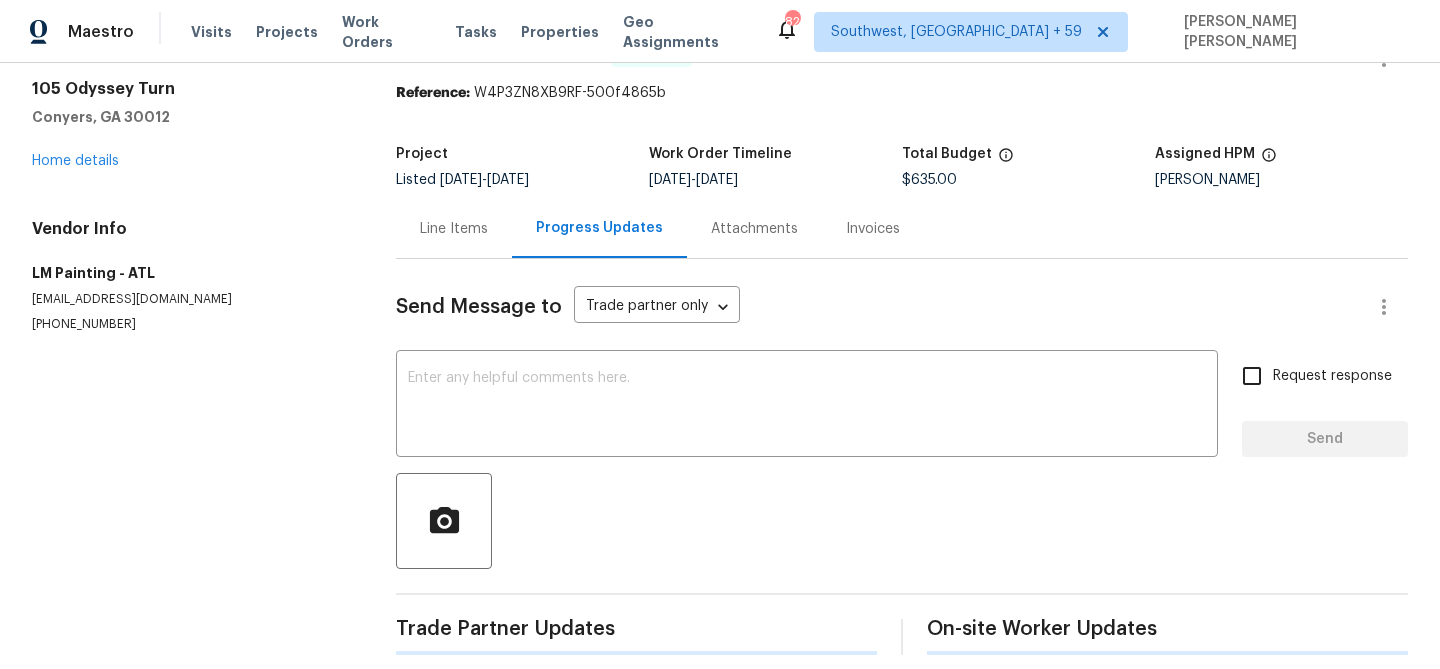 scroll, scrollTop: 152, scrollLeft: 0, axis: vertical 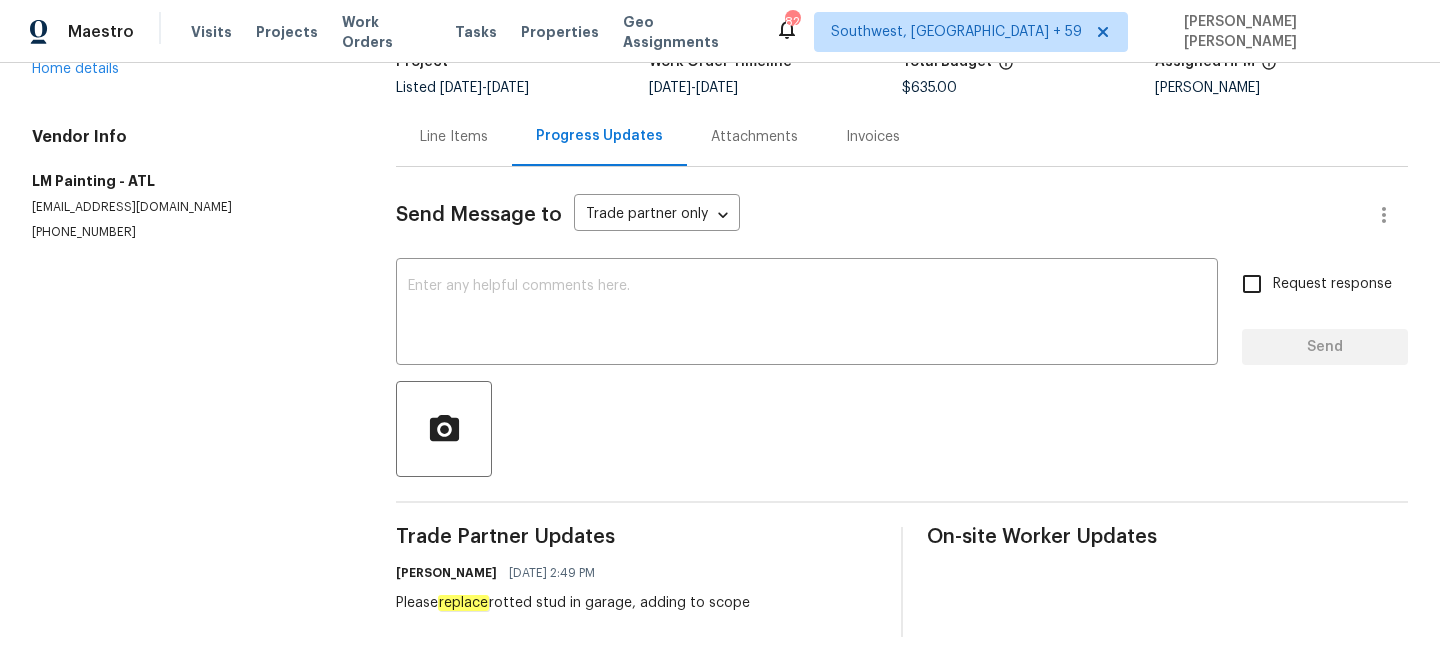 click on "Line Items" at bounding box center (454, 136) 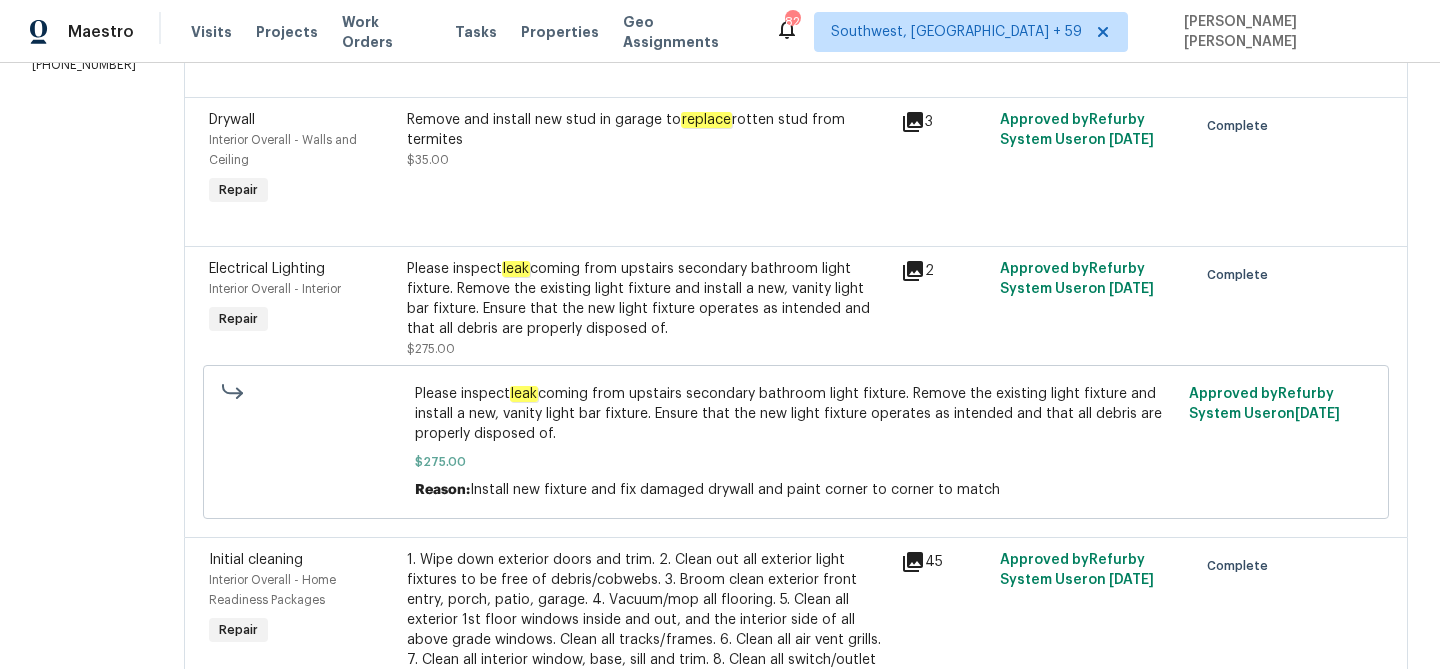 scroll, scrollTop: 429, scrollLeft: 0, axis: vertical 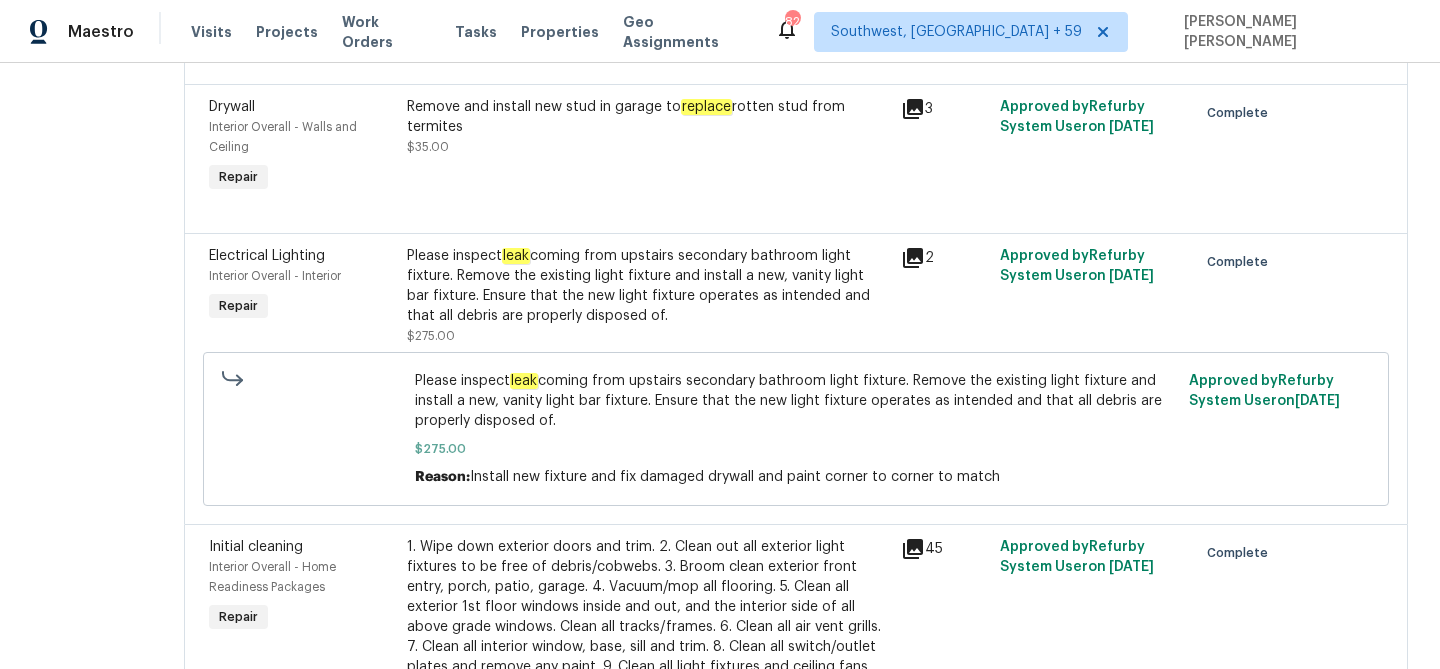 click on "Please inspect  leak  coming from upstairs secondary bathroom light fixture.
Remove the existing light fixture and install a new, vanity light bar fixture. Ensure that the new light fixture operates as intended and that all debris are properly disposed of." at bounding box center [648, 286] 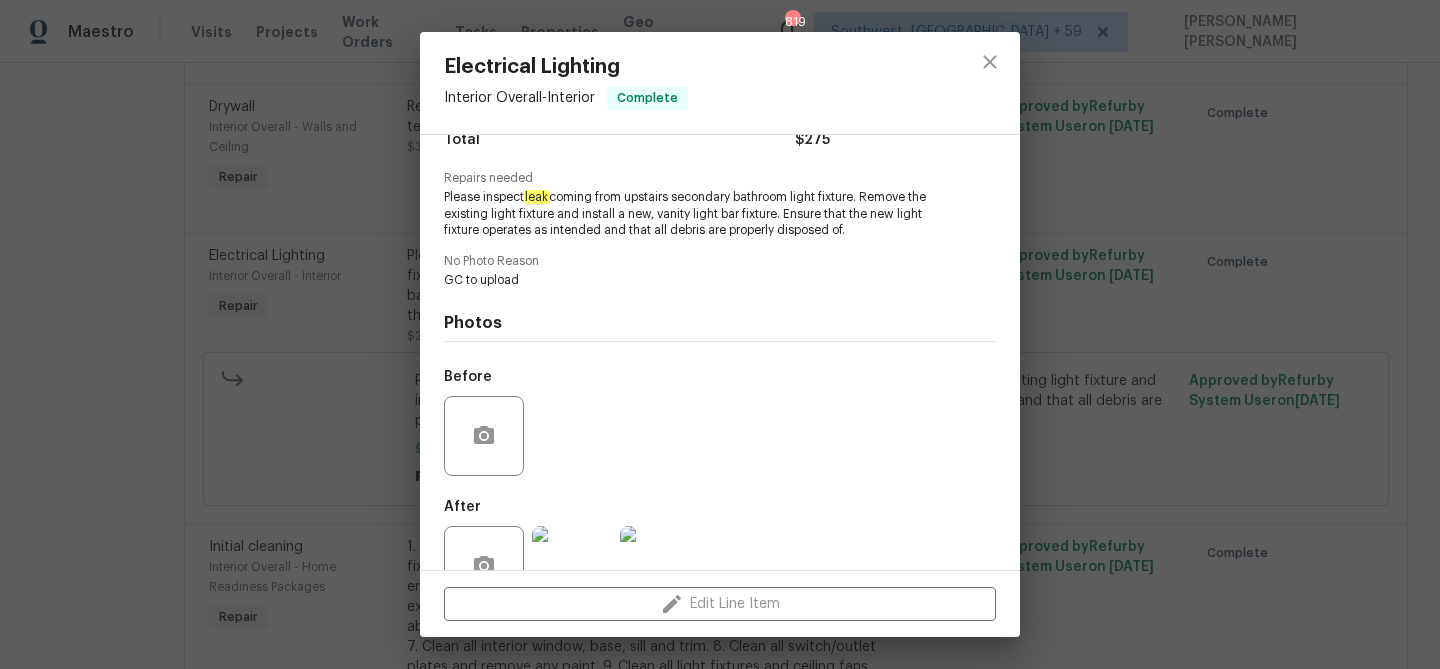 scroll, scrollTop: 235, scrollLeft: 0, axis: vertical 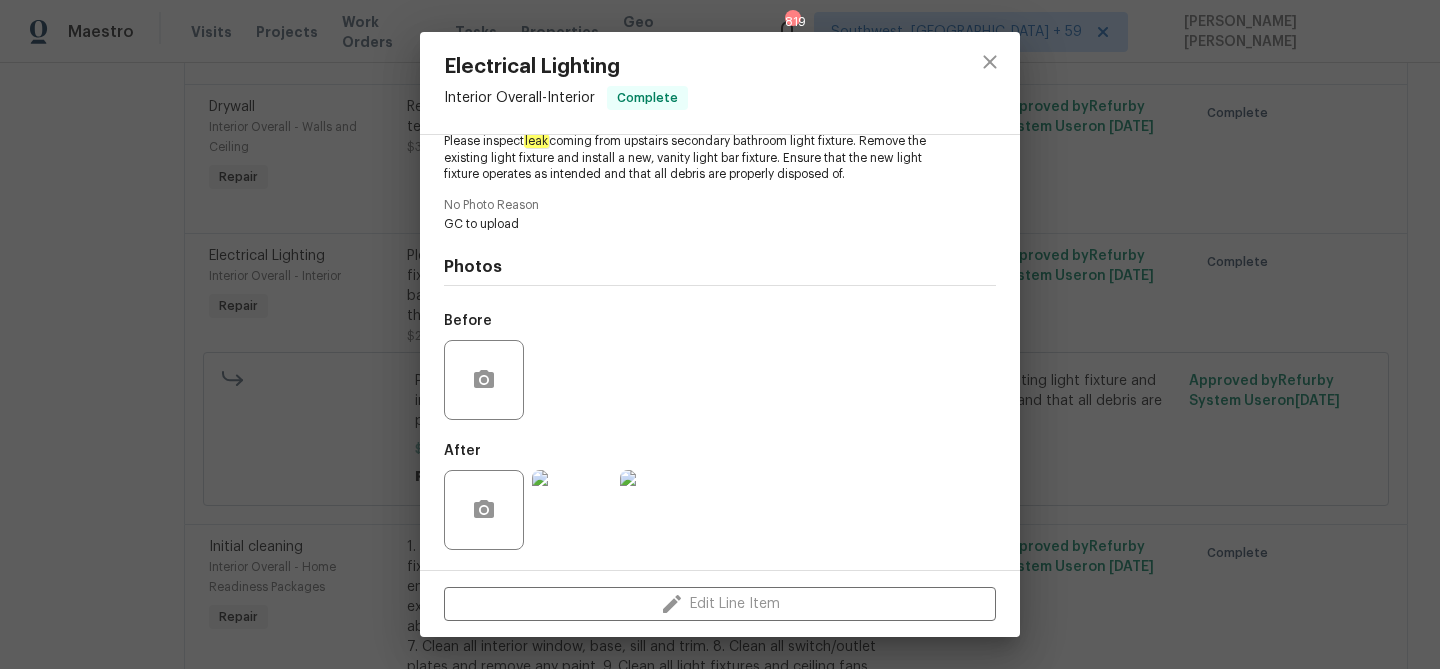 click at bounding box center [572, 510] 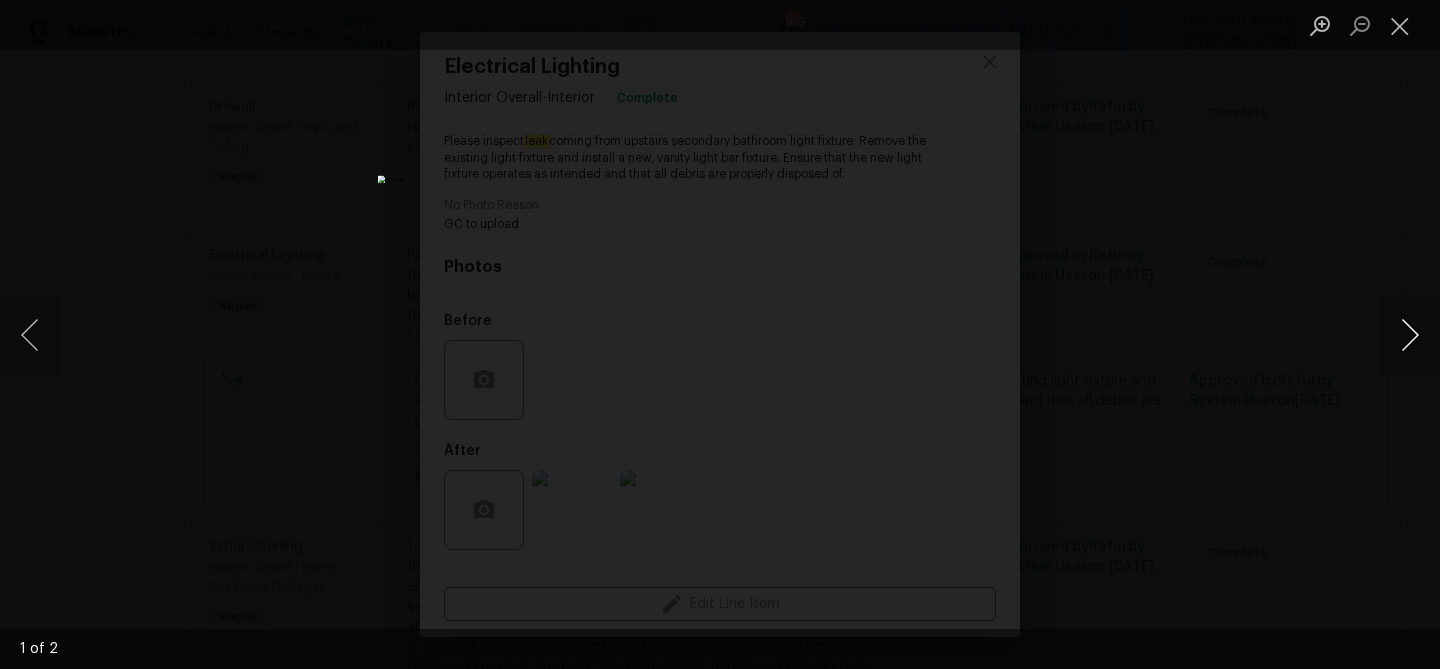 click at bounding box center [1410, 335] 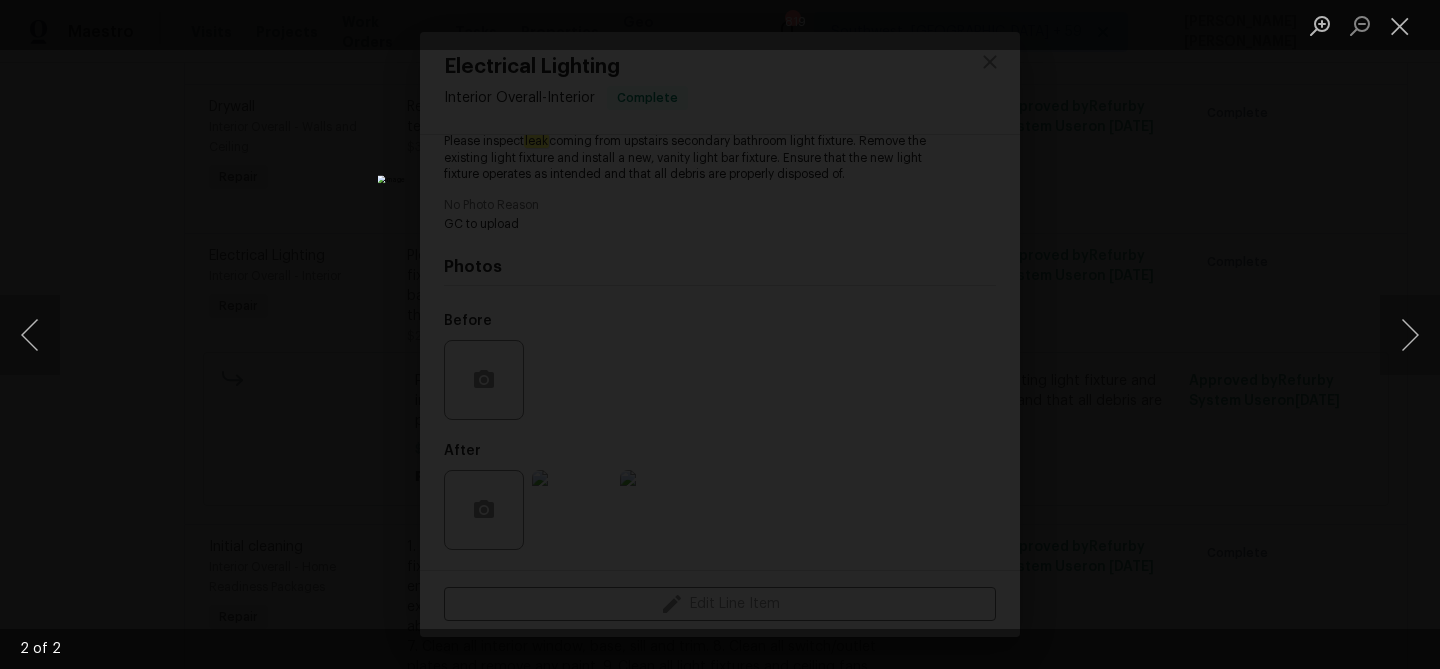 click at bounding box center [720, 334] 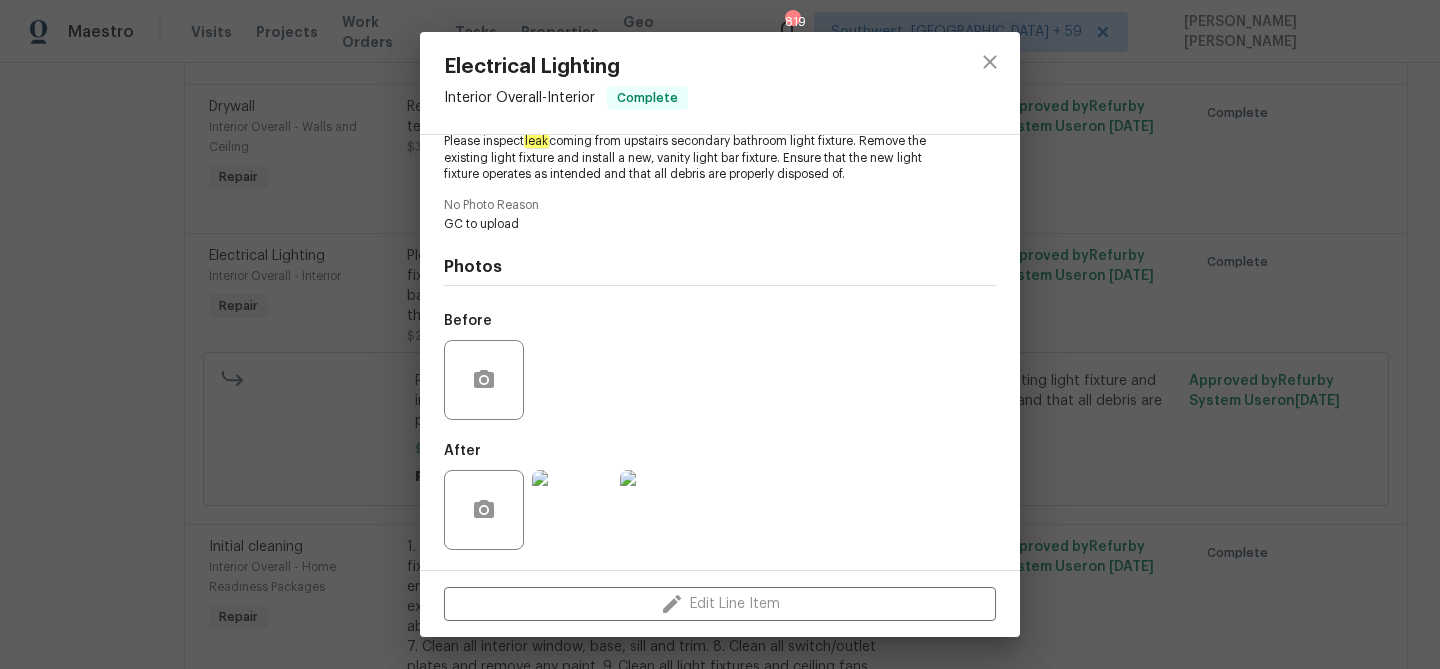 click on "Electrical Lighting Interior Overall  -  Interior Complete Vendor LM Painting Account Category Repairs Cost $75 x 1 count $75 Labor $200 Total $275 Repairs needed Please inspect  leak  coming from upstairs secondary bathroom light fixture.
Remove the existing light fixture and install a new, vanity light bar fixture. Ensure that the new light fixture operates as intended and that all debris are properly disposed of. No Photo Reason GC to upload  Photos Before After  Edit Line Item" at bounding box center [720, 334] 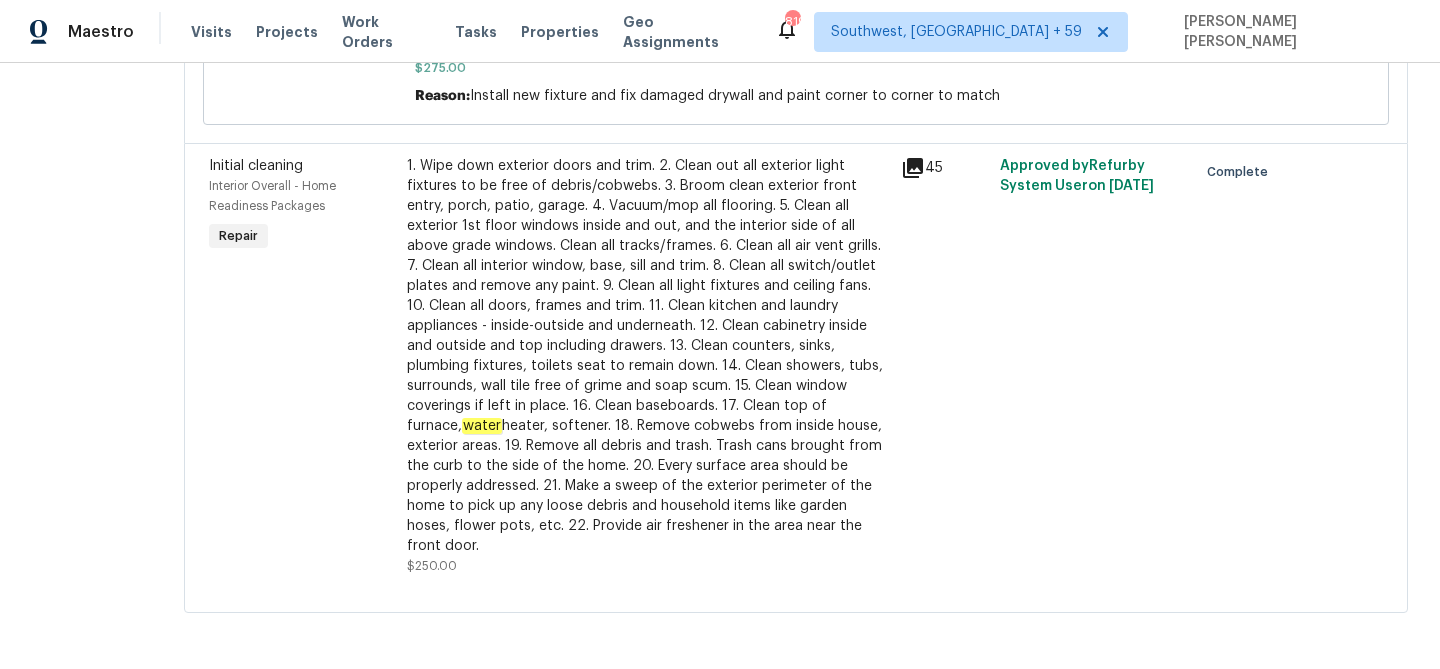 scroll, scrollTop: 833, scrollLeft: 0, axis: vertical 